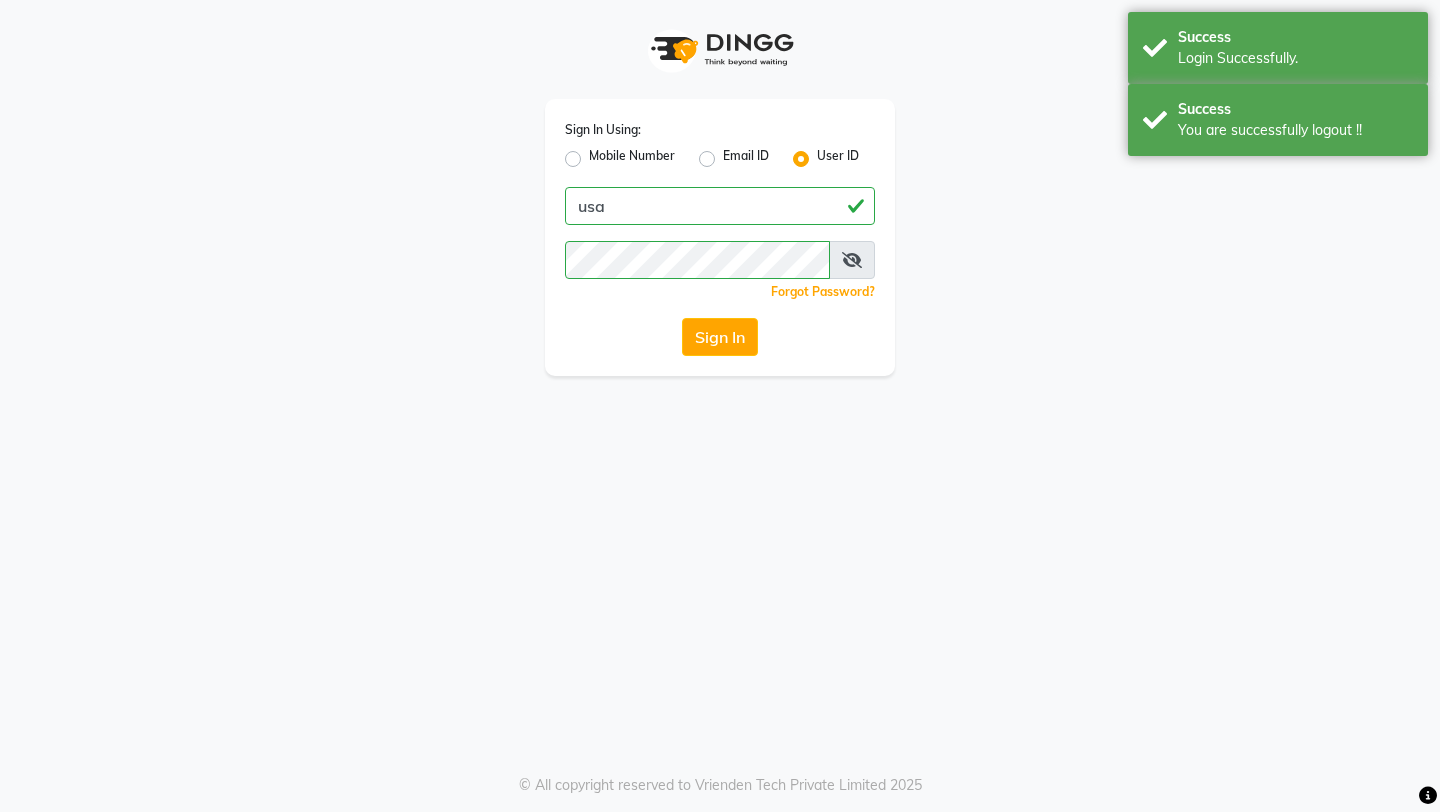 scroll, scrollTop: 0, scrollLeft: 0, axis: both 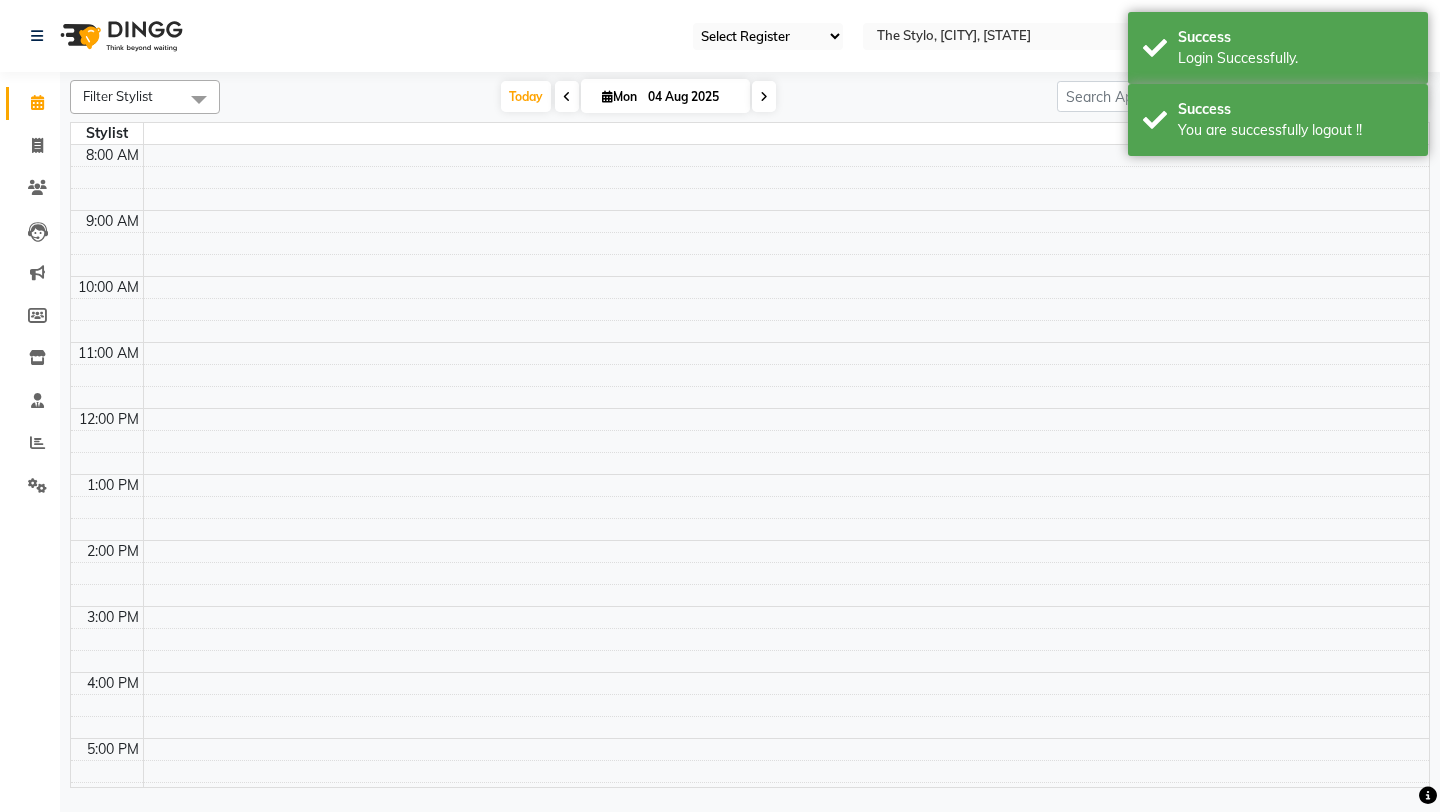 select on "63" 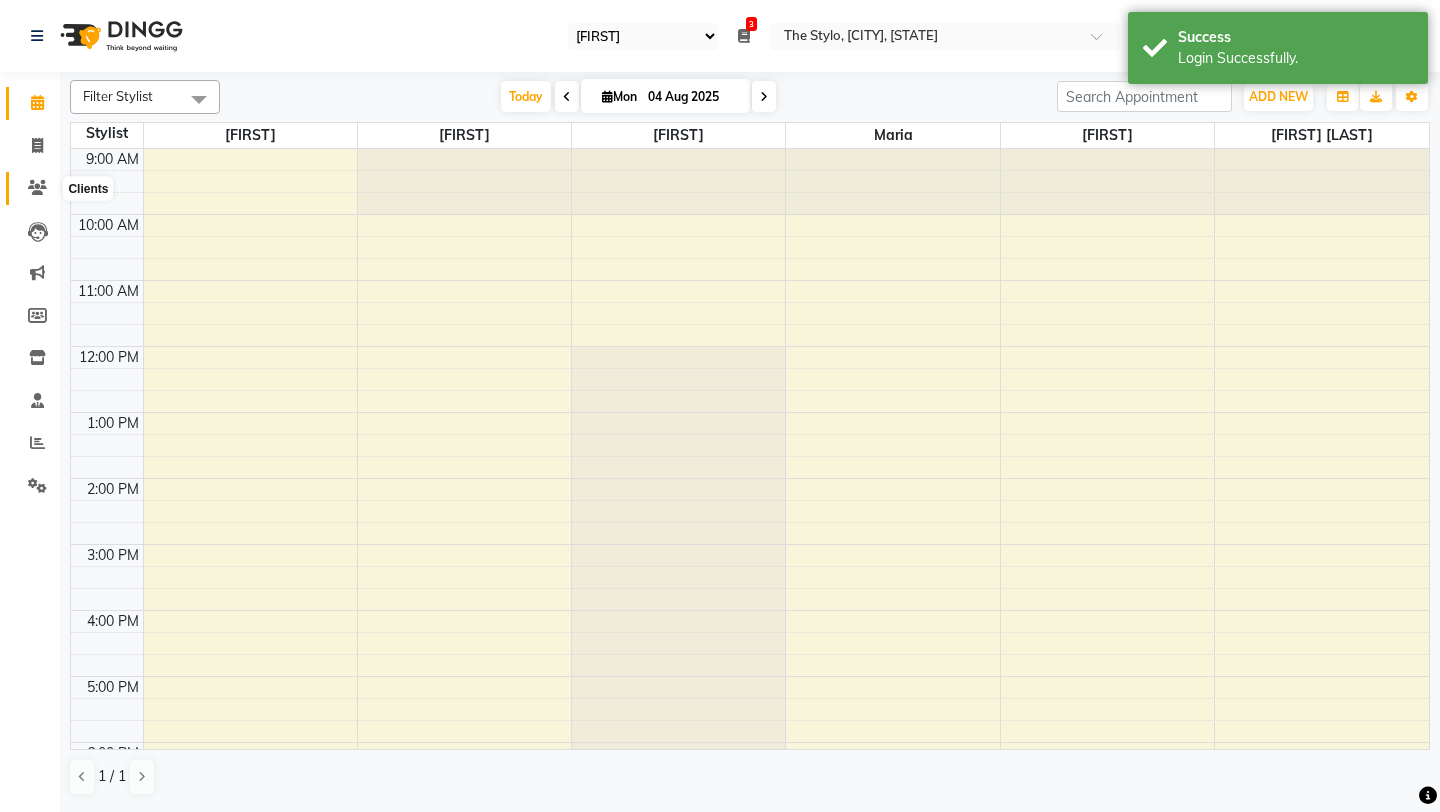 click 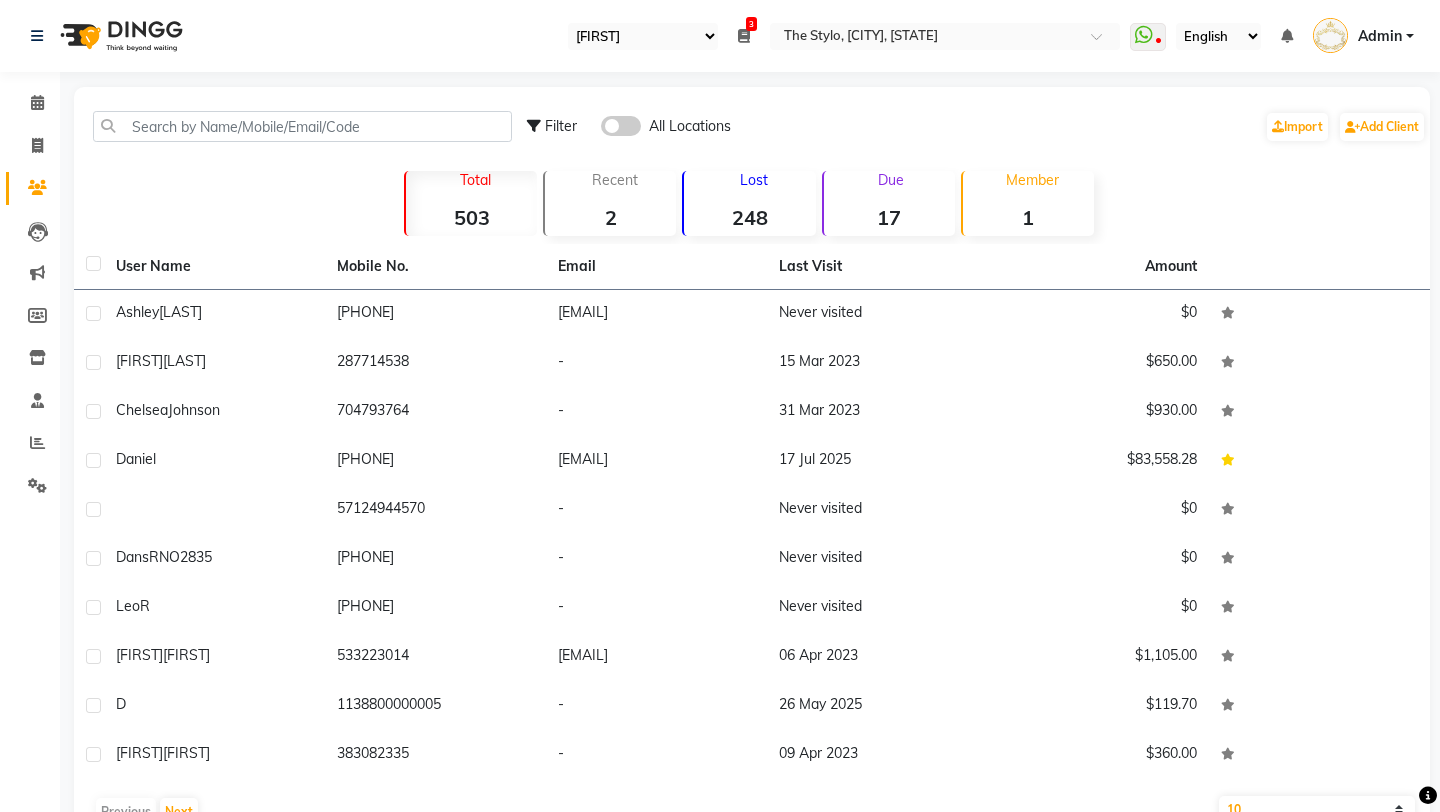 click at bounding box center (744, 36) 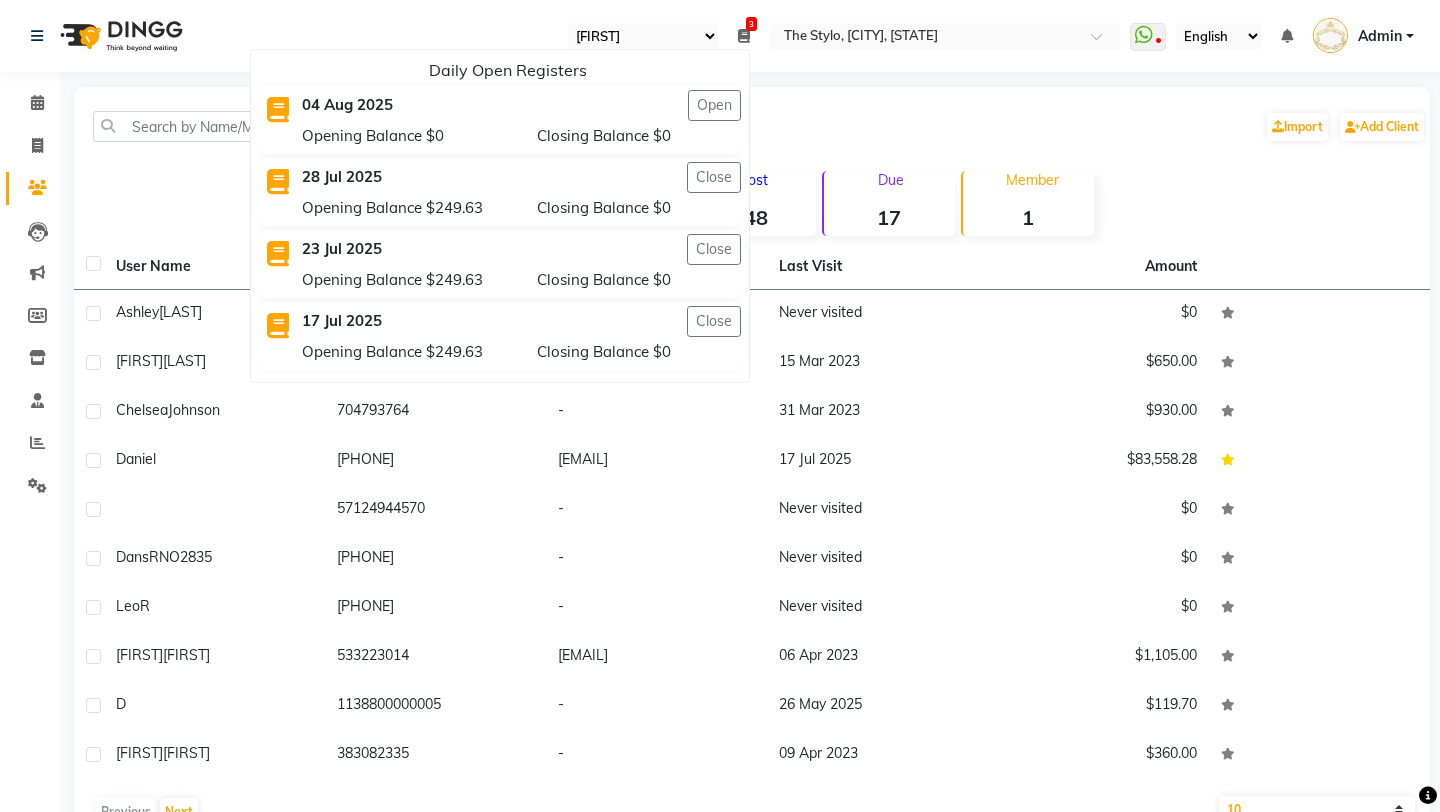 click on "Filter All Locations  Import   Add Client" 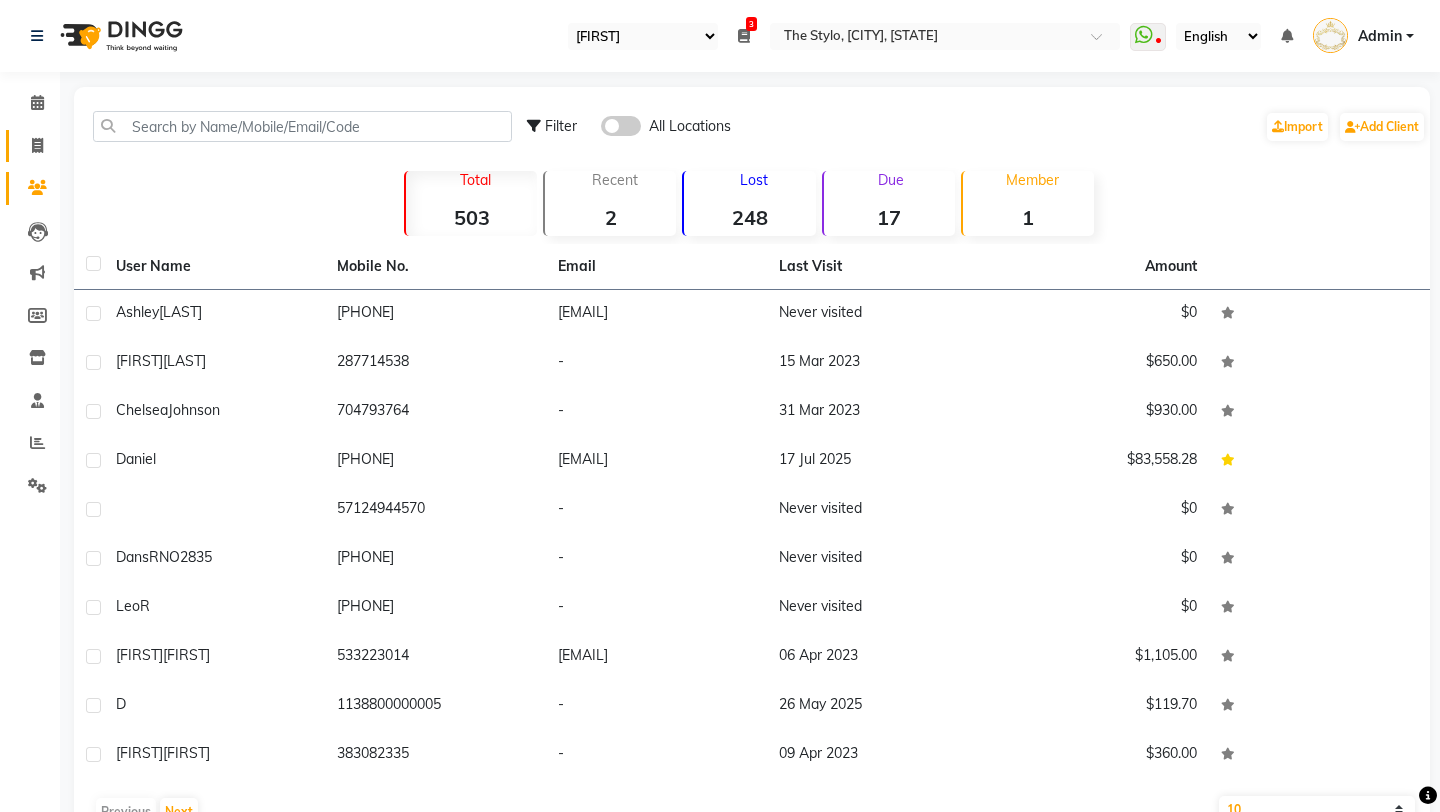 click on "Invoice" 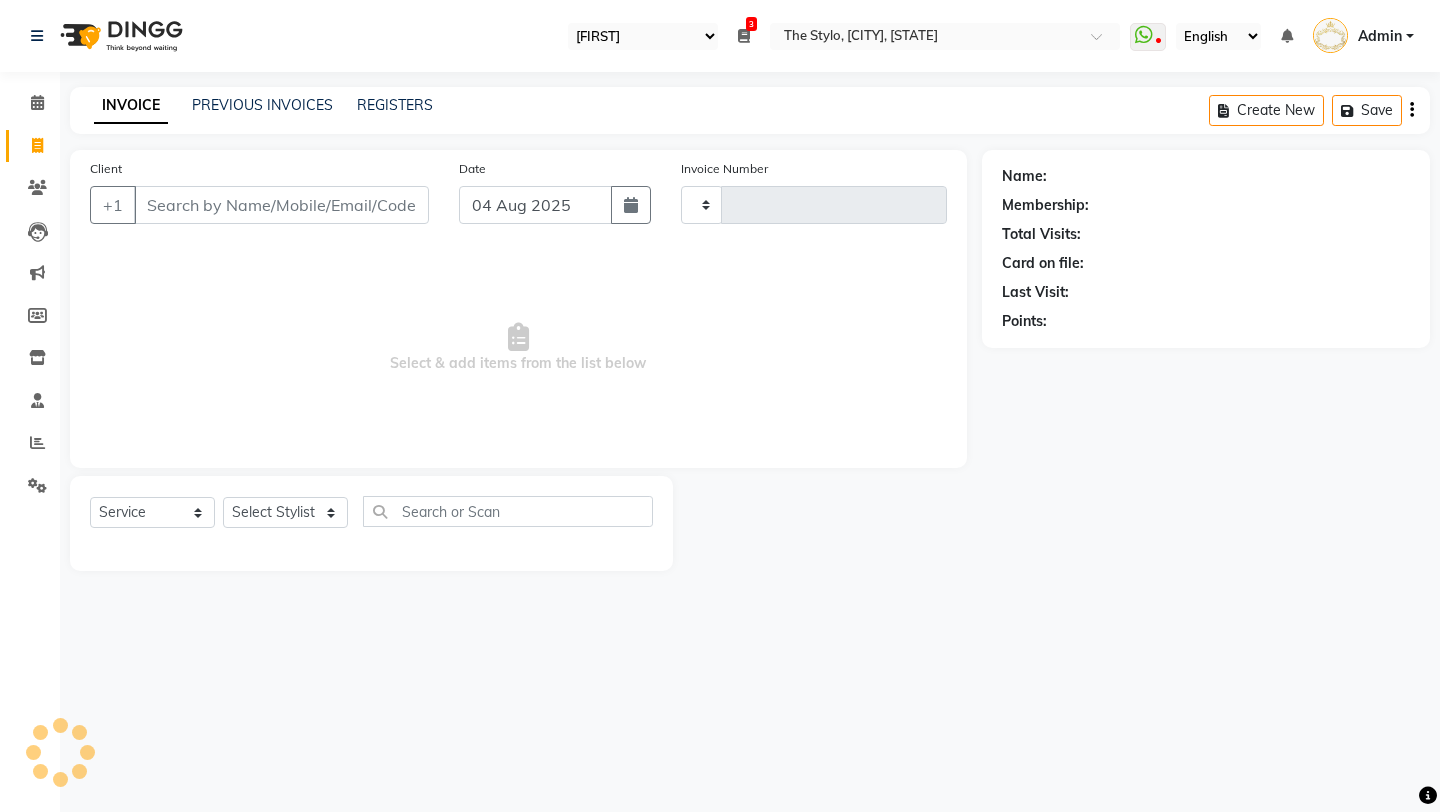 type on "0041" 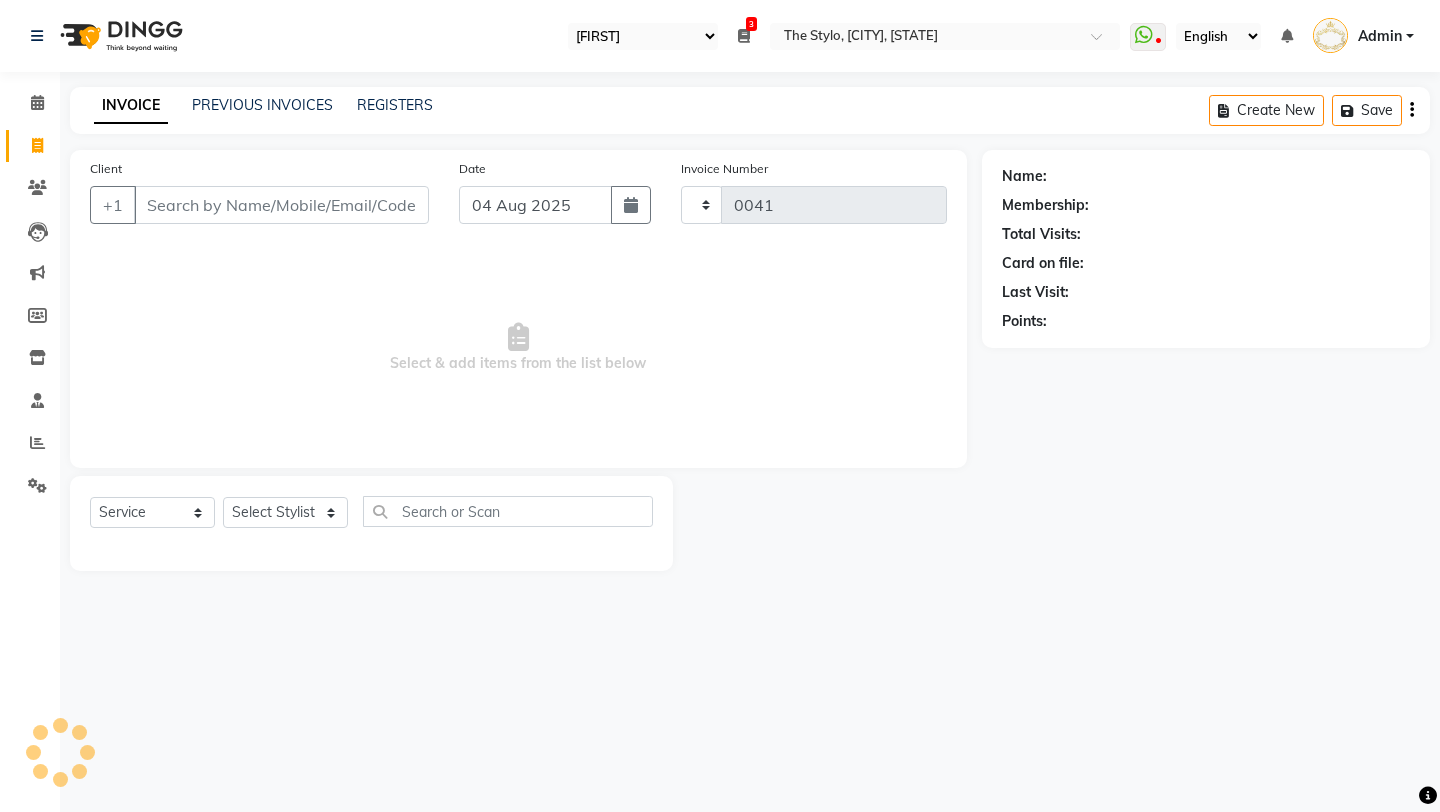 select on "3501" 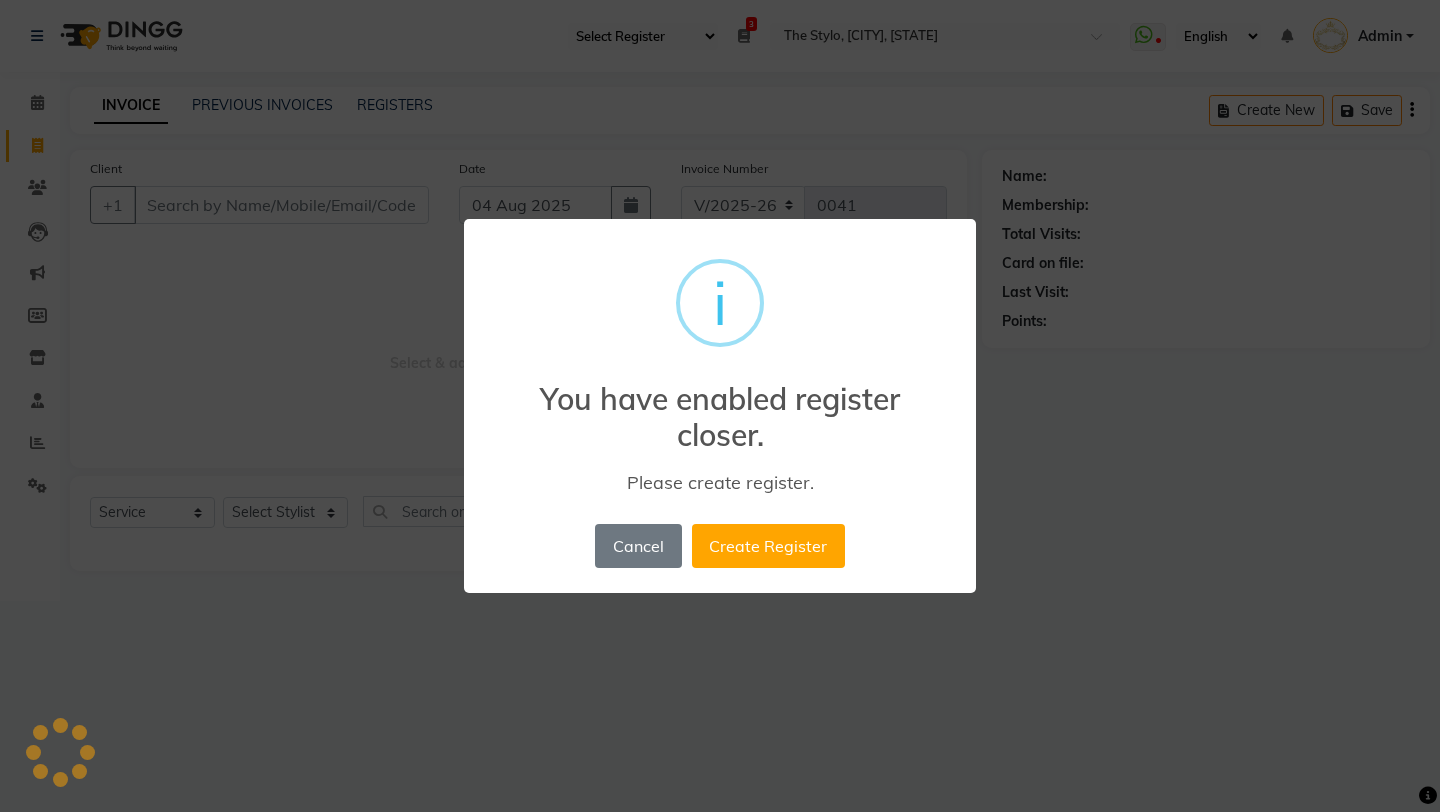 type on "249.63" 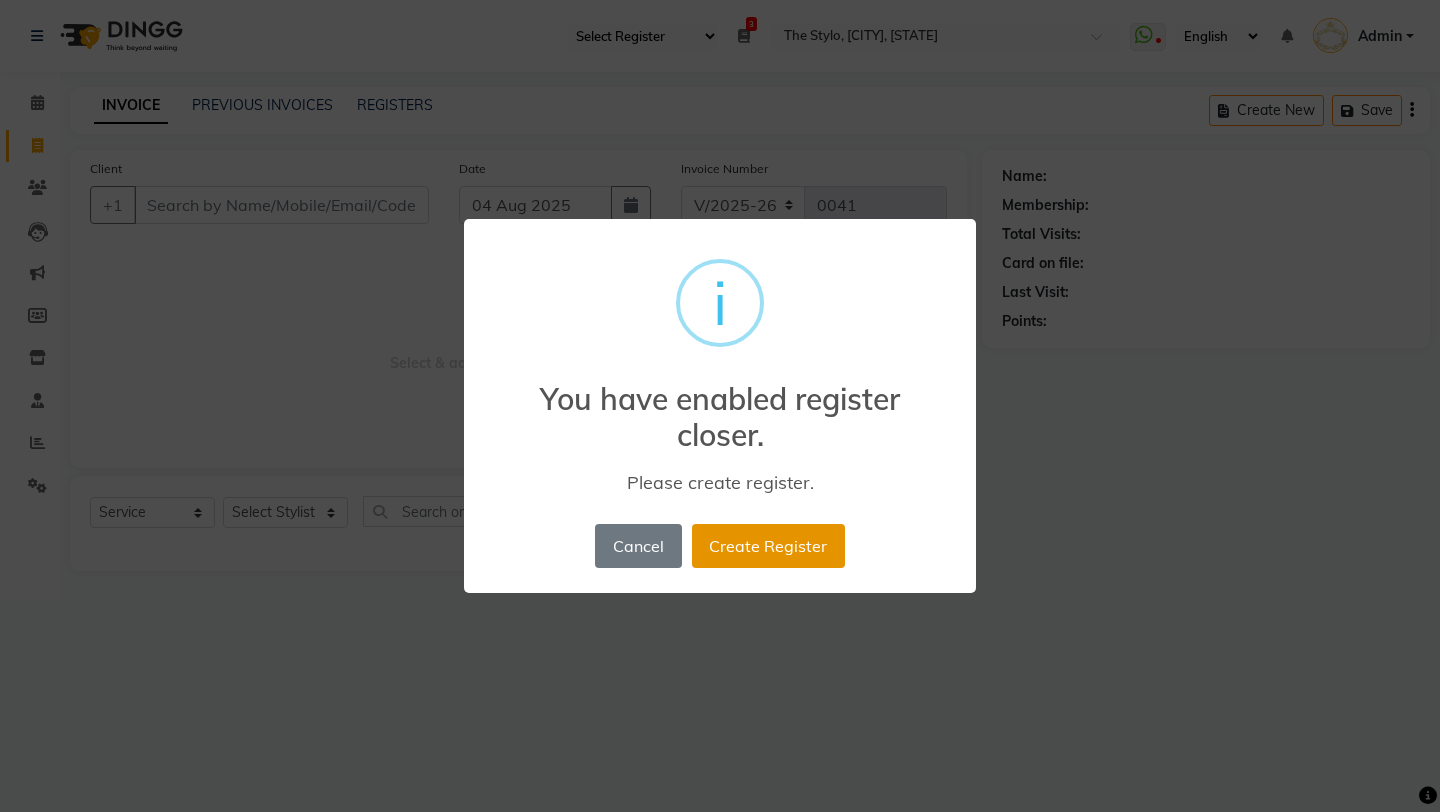 click on "Create Register" at bounding box center [768, 546] 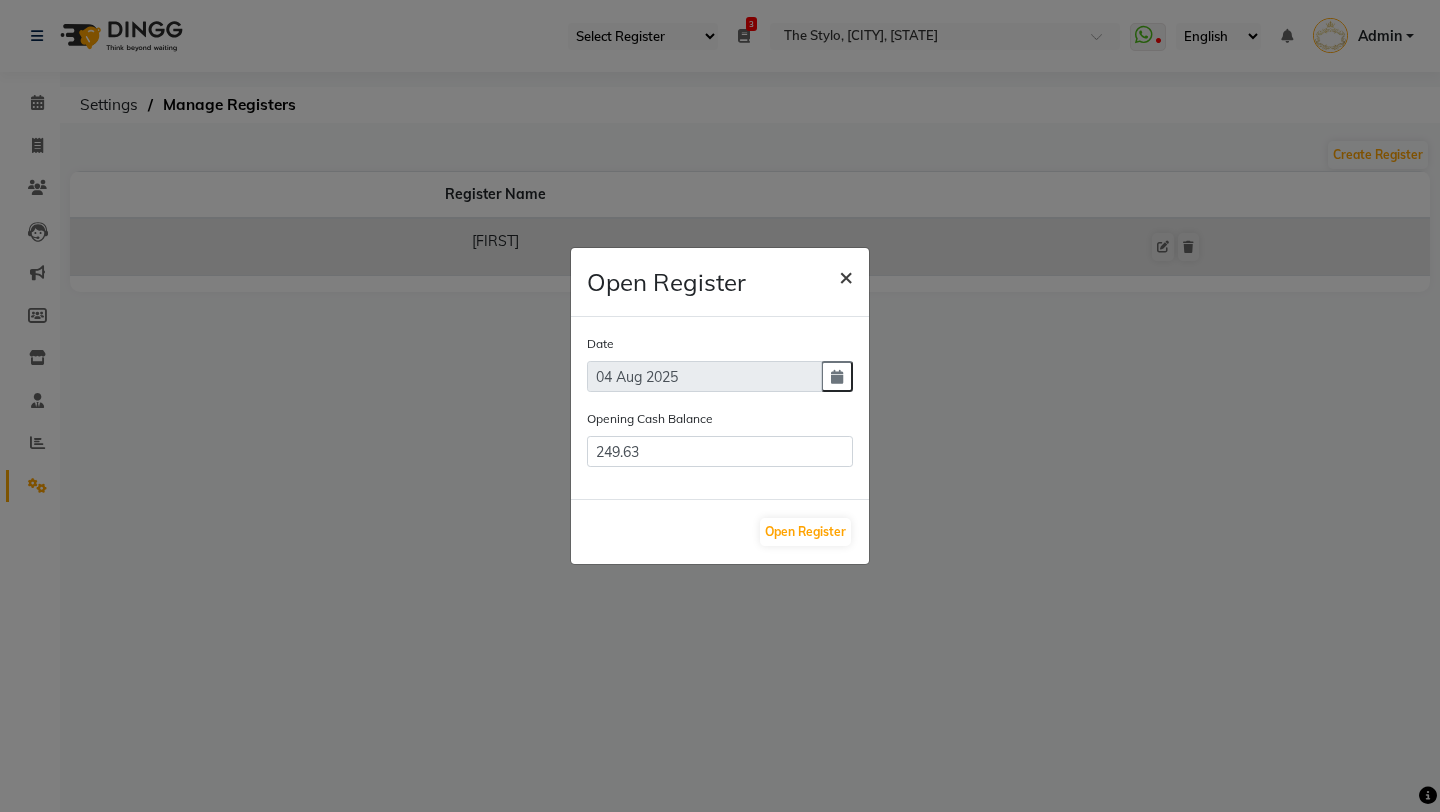 click on "×" 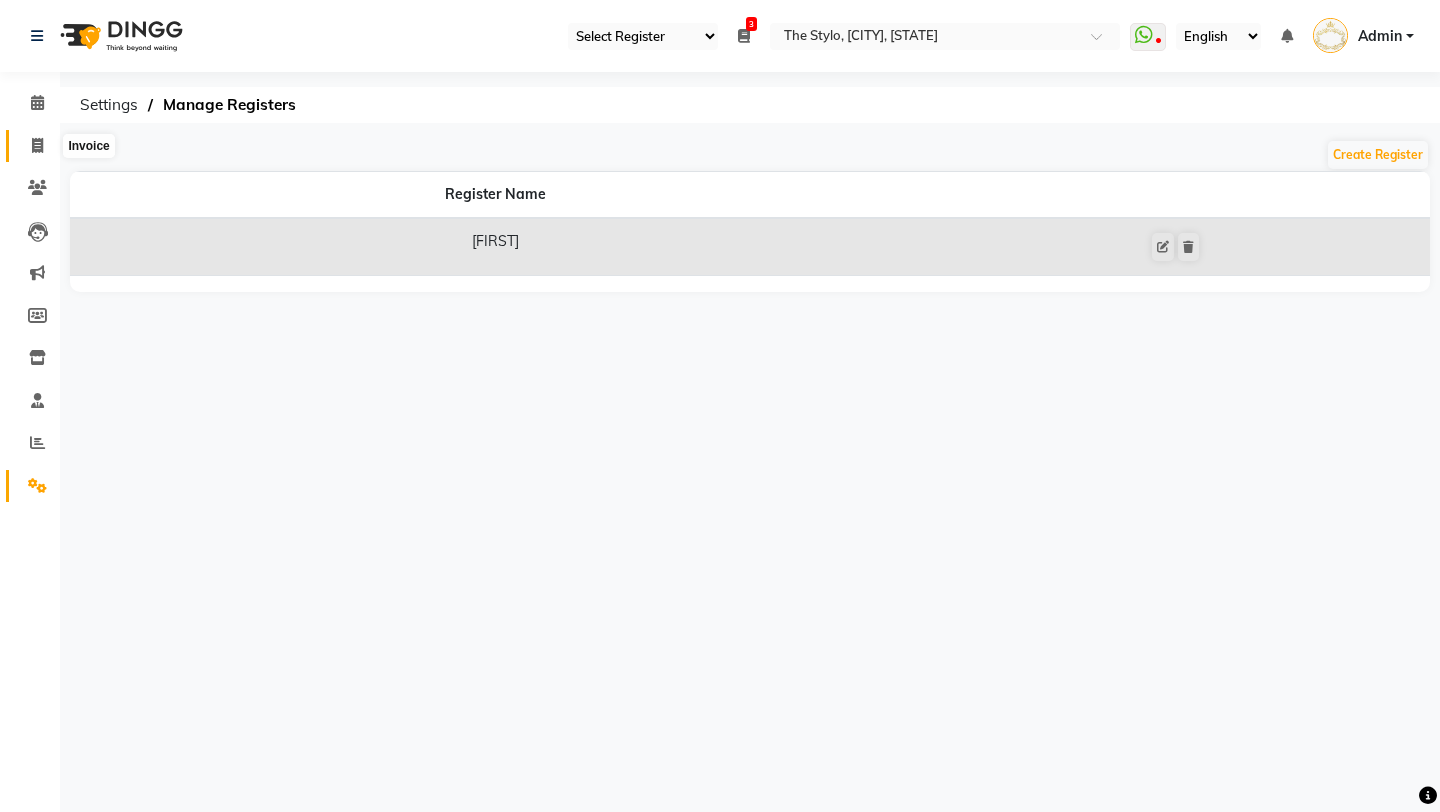 click 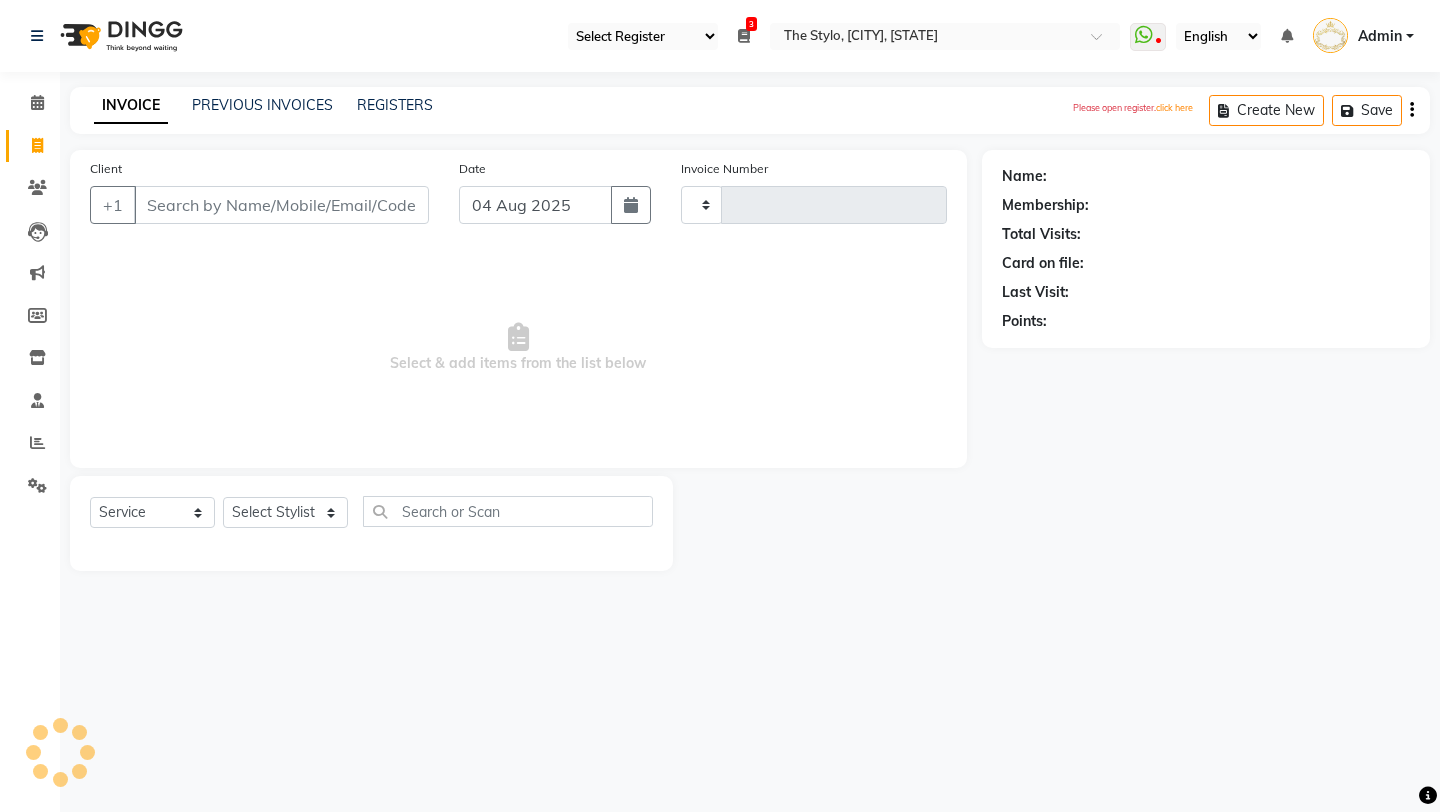 type on "0041" 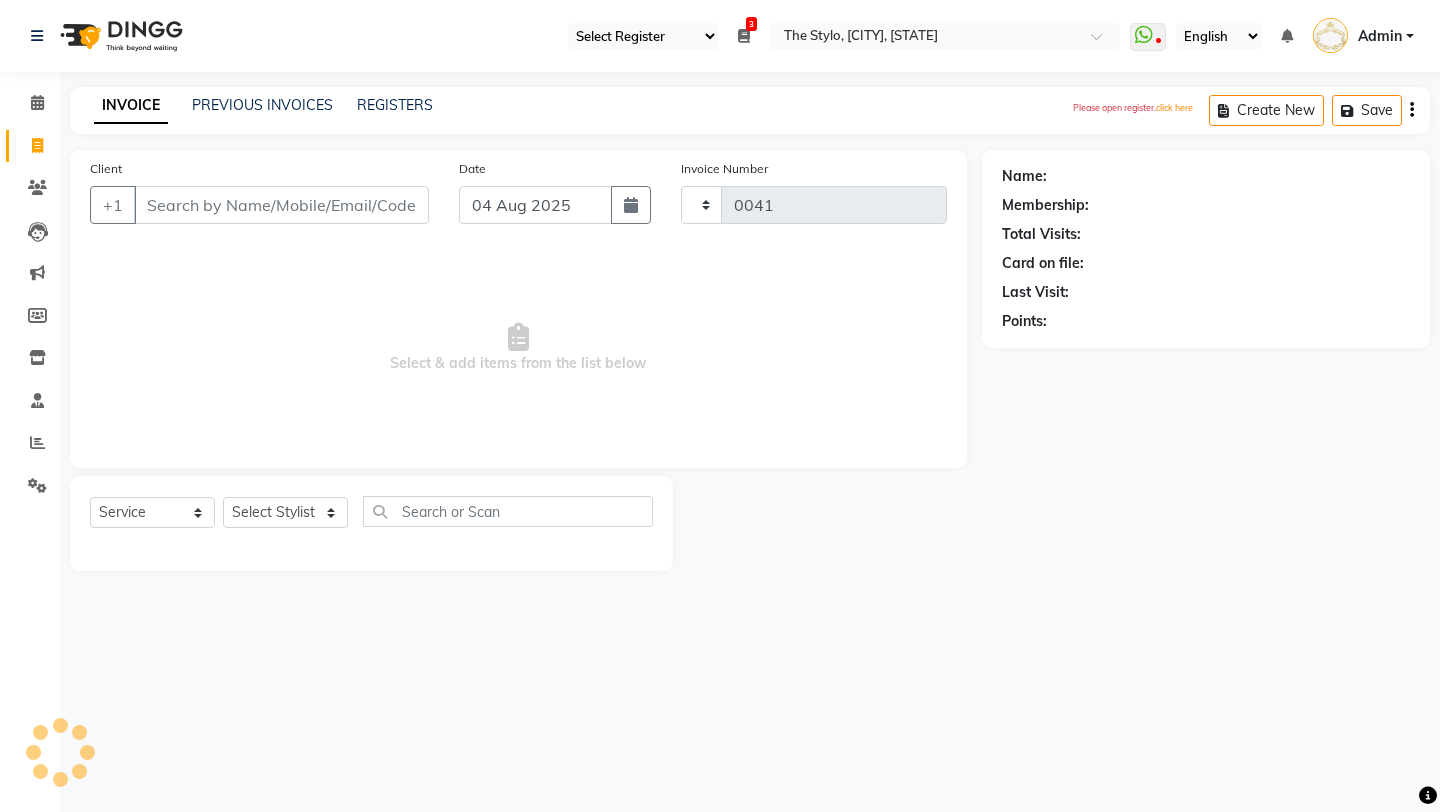 select on "3501" 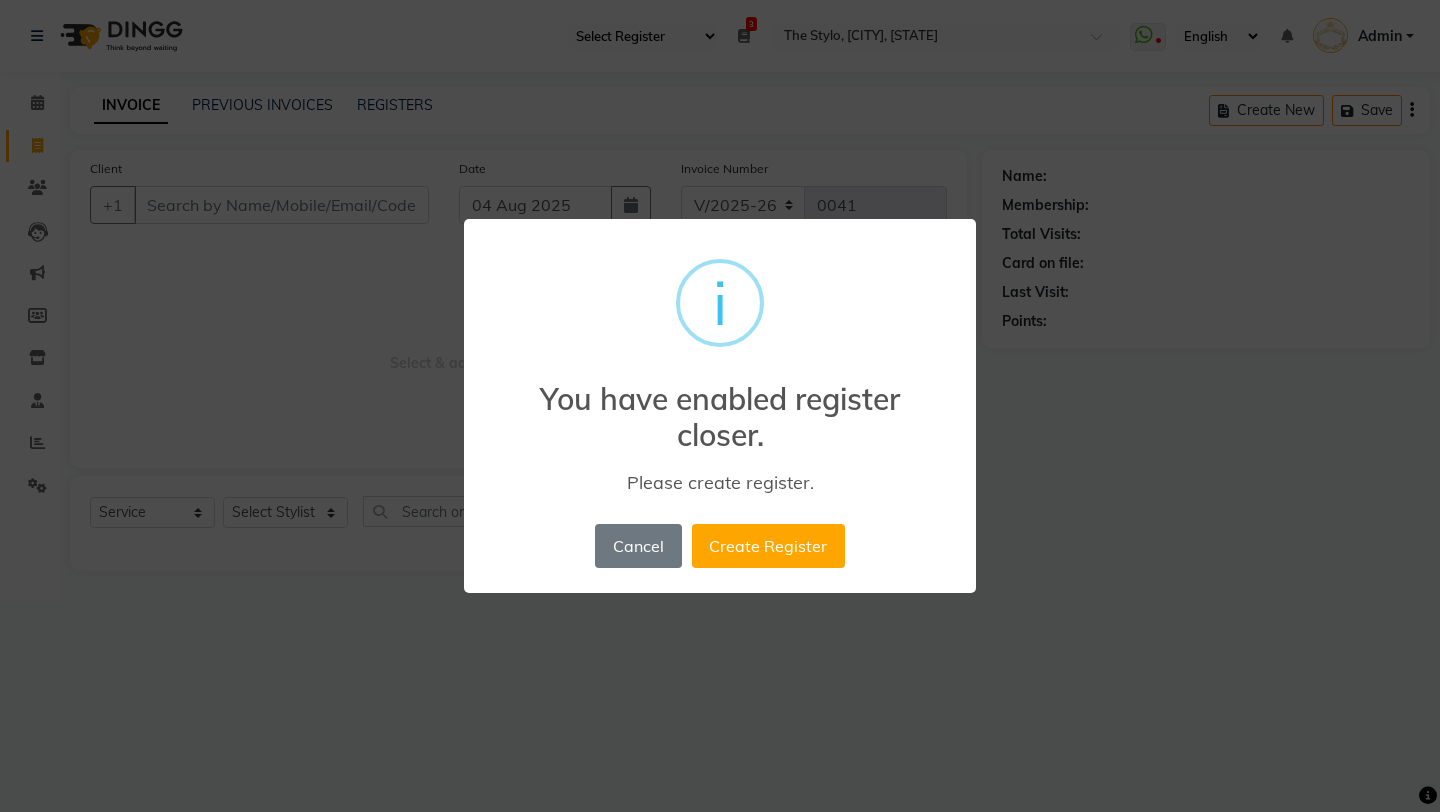 type 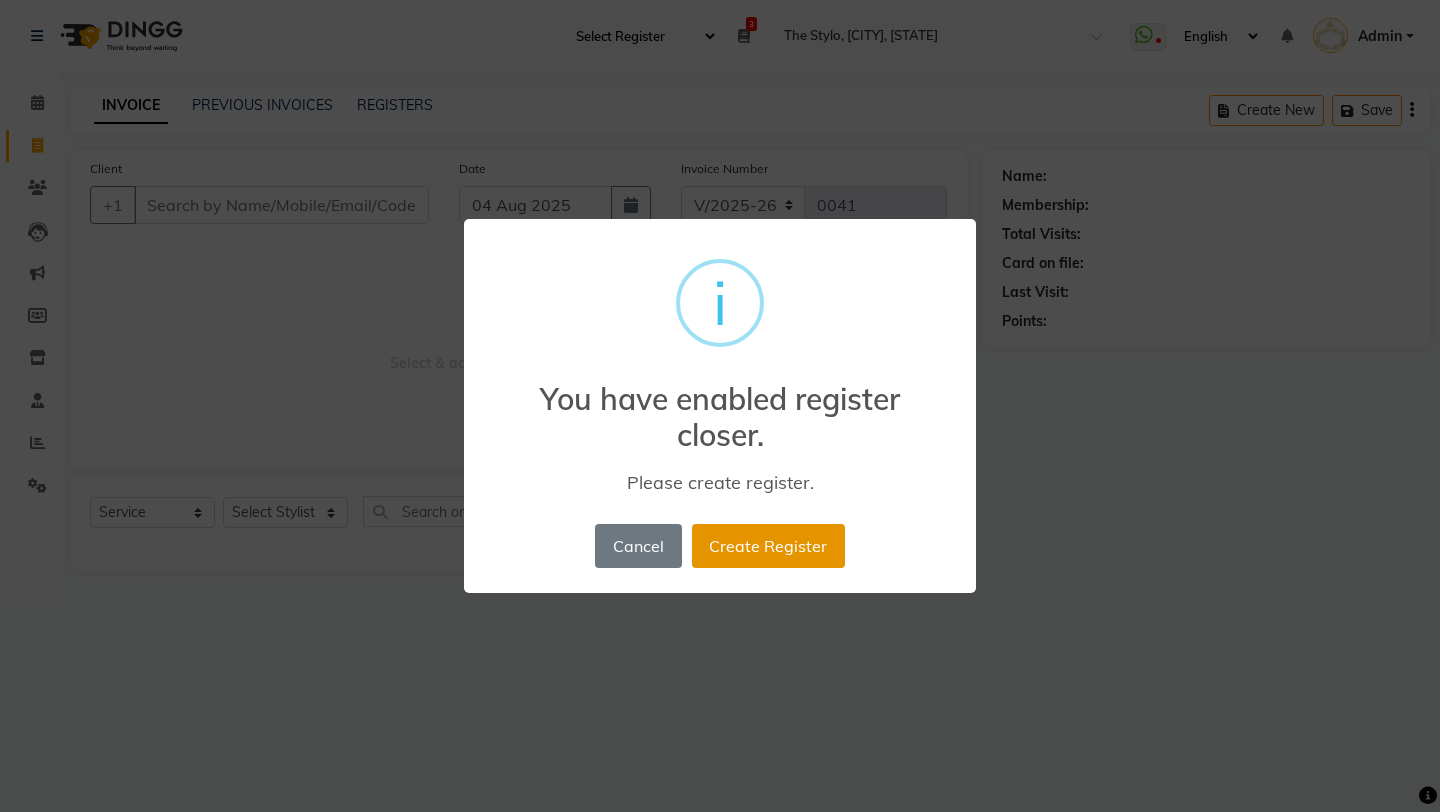 click on "Create Register" at bounding box center (768, 546) 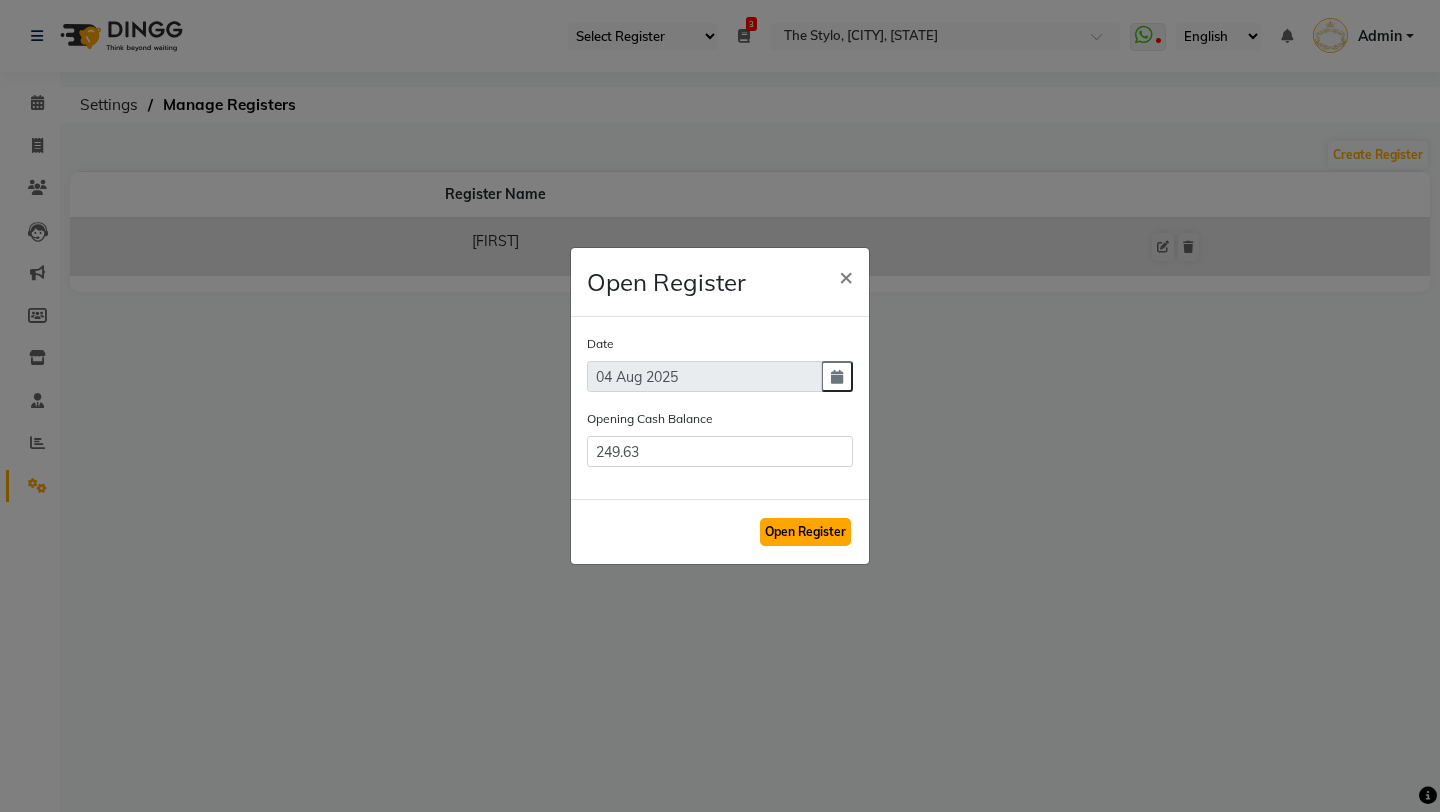 click on "Open Register" 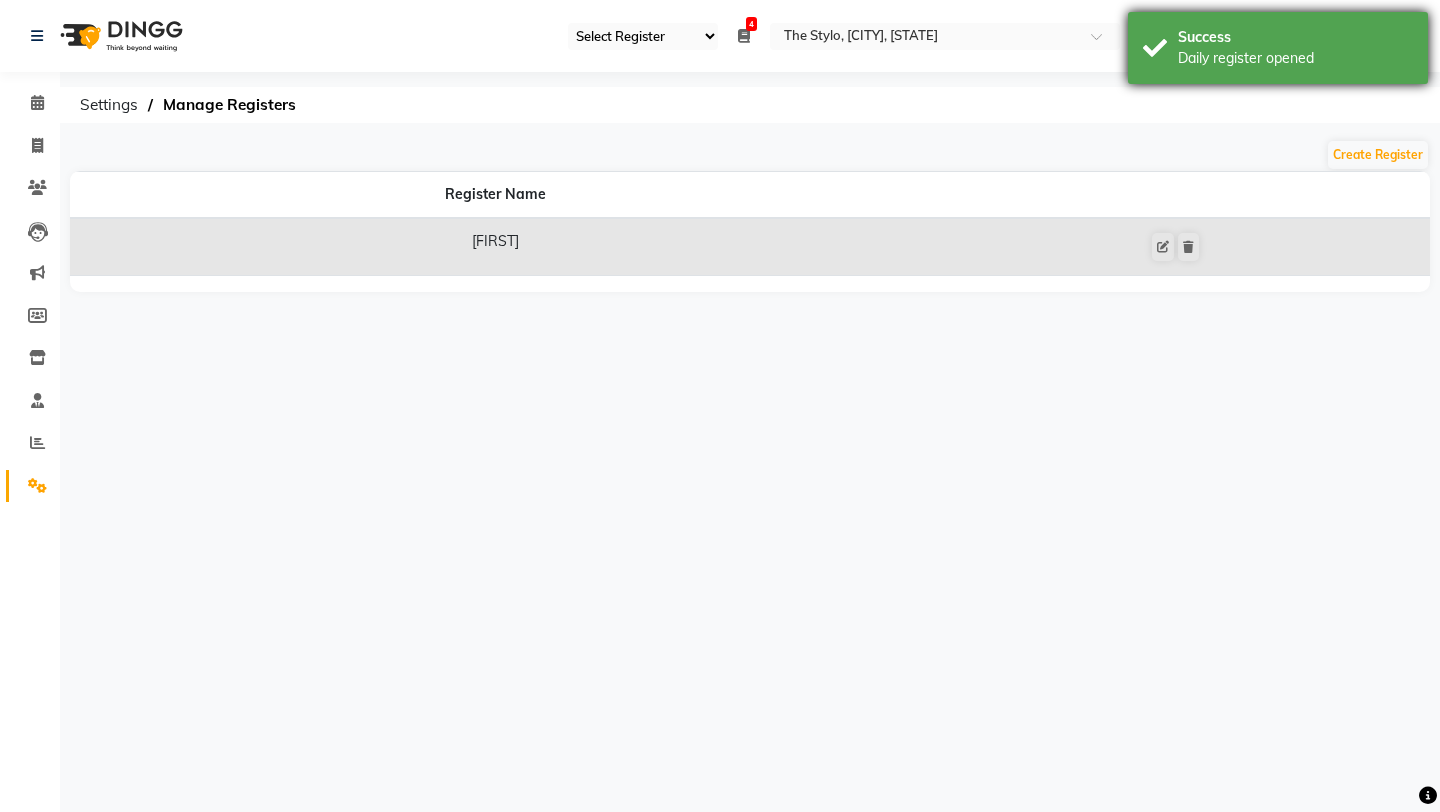 click on "Success" at bounding box center [1295, 37] 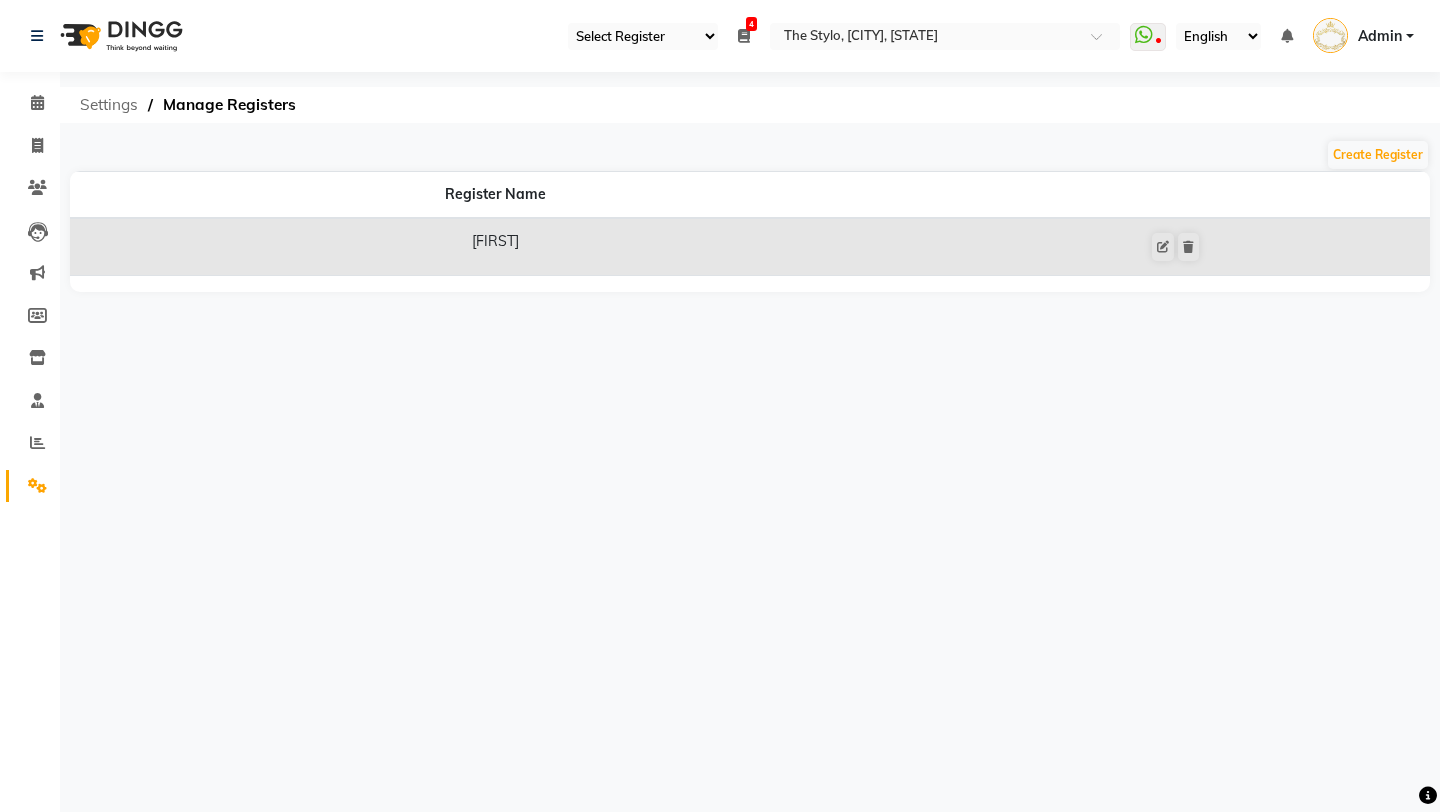click on "Settings" 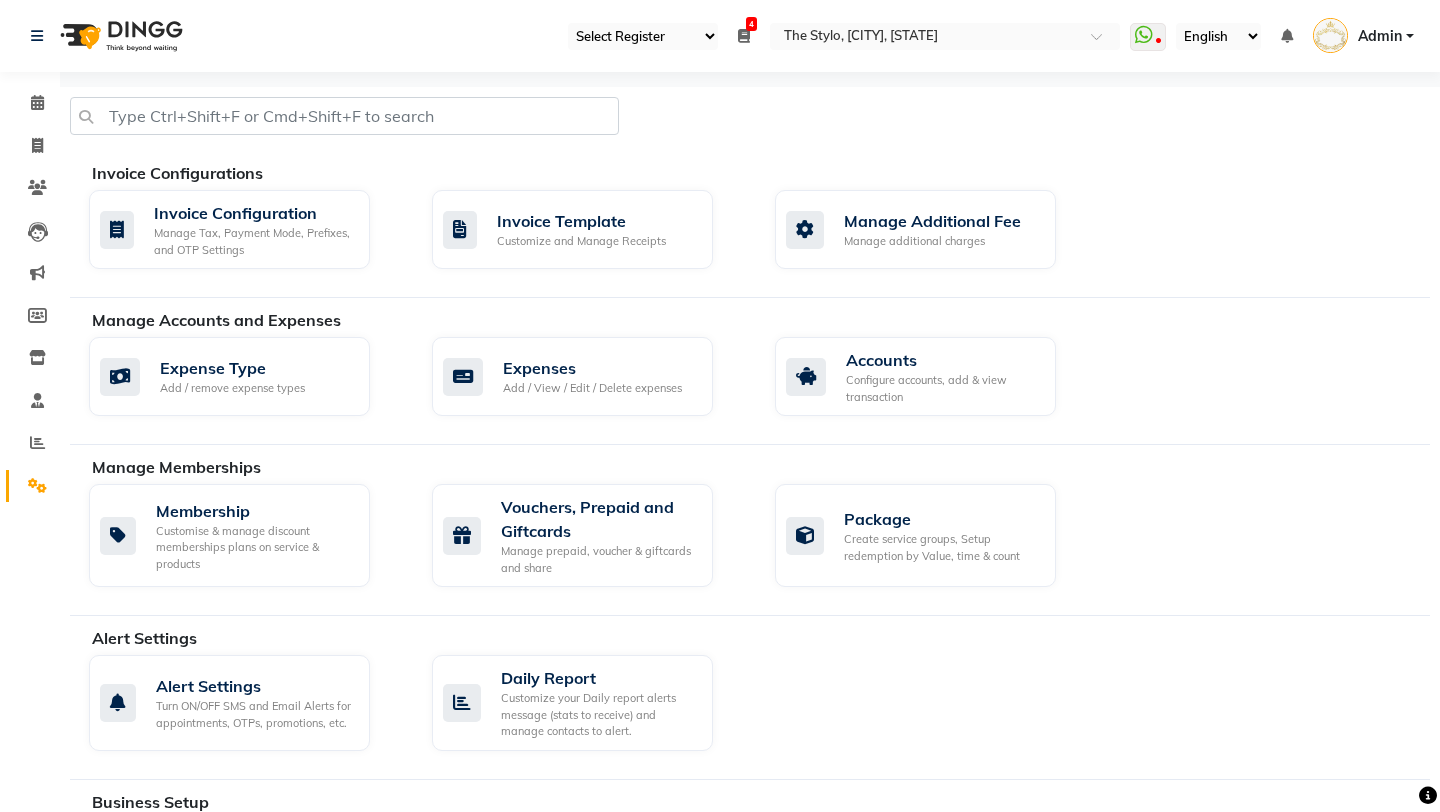 click at bounding box center [744, 36] 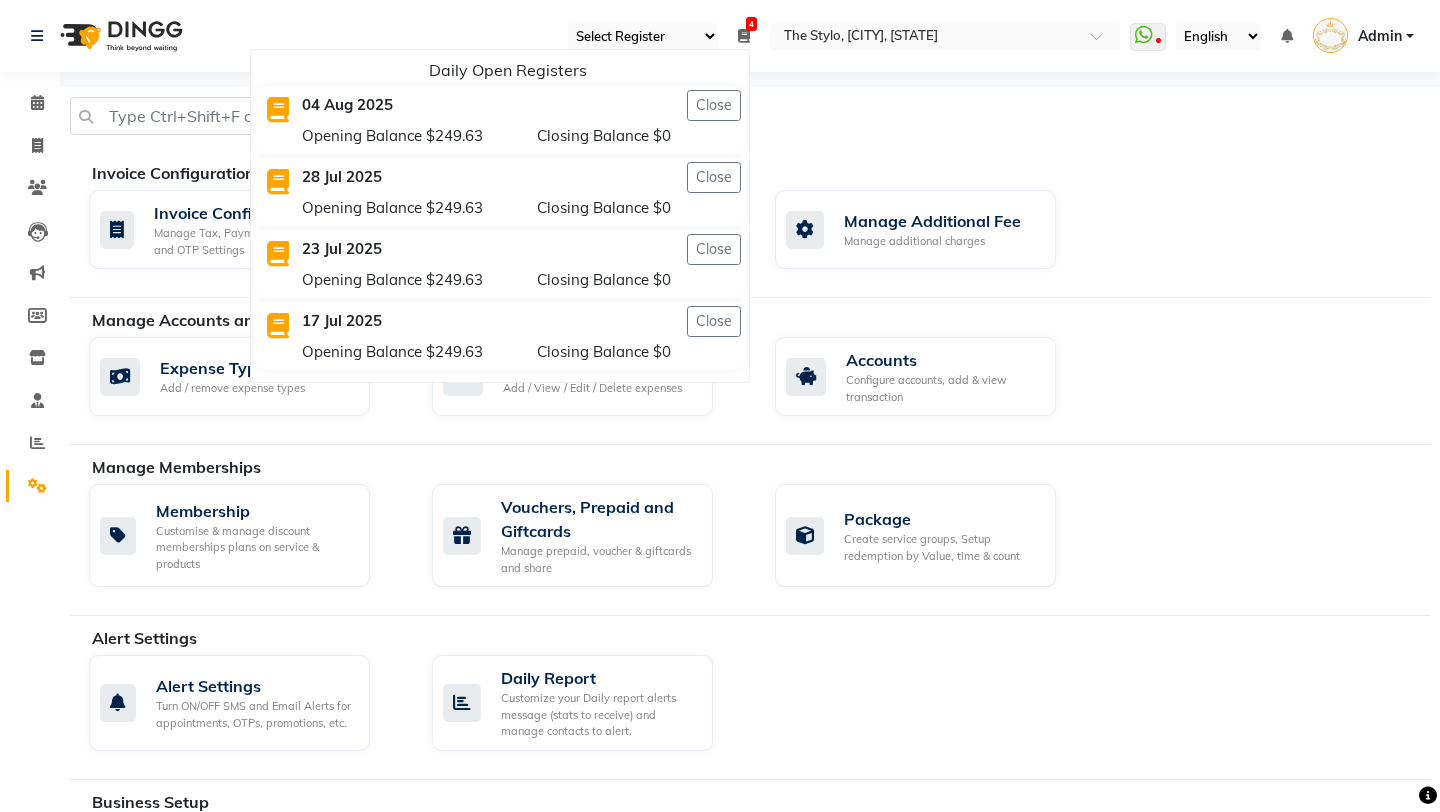 click 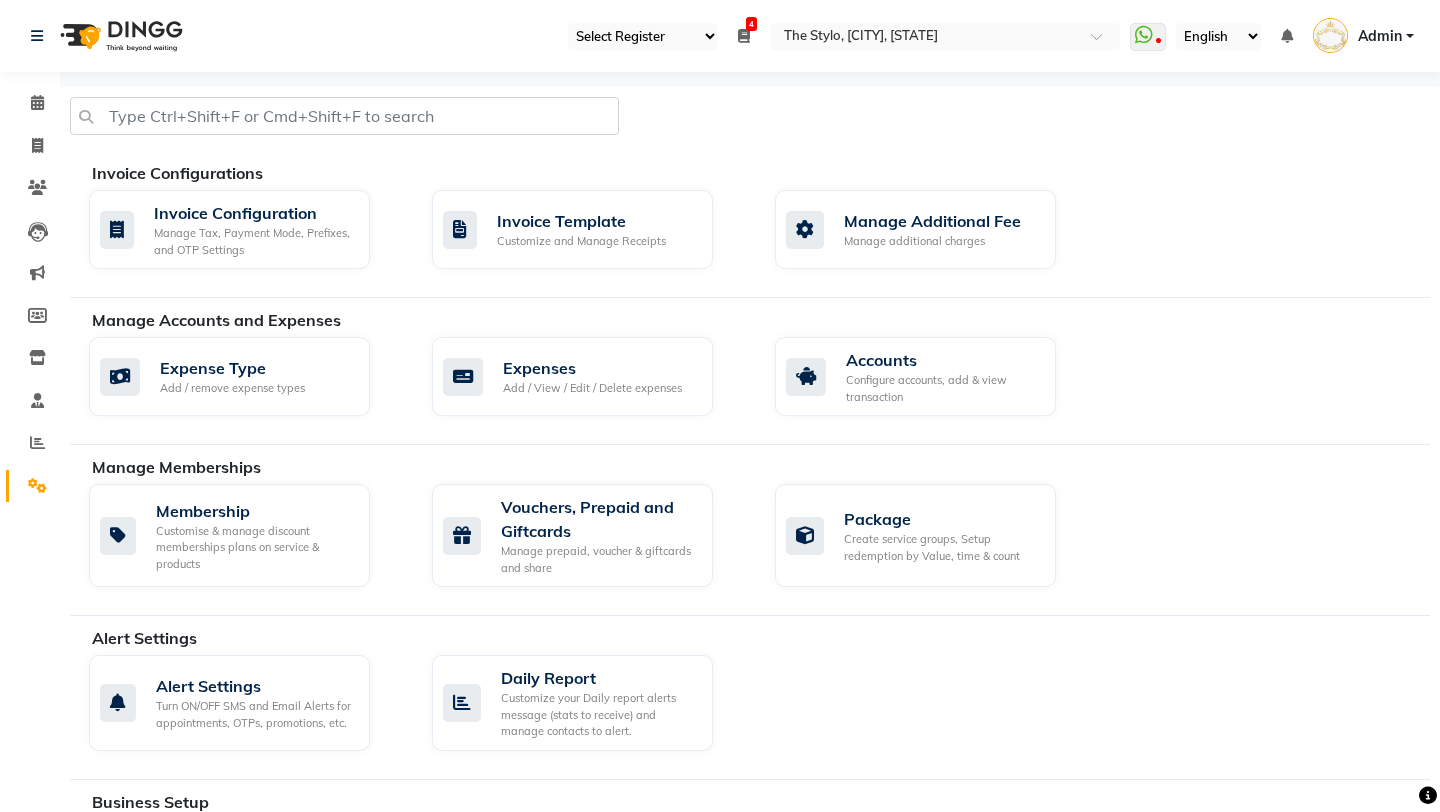click on "Select Register [FIRST]" at bounding box center (643, 36) 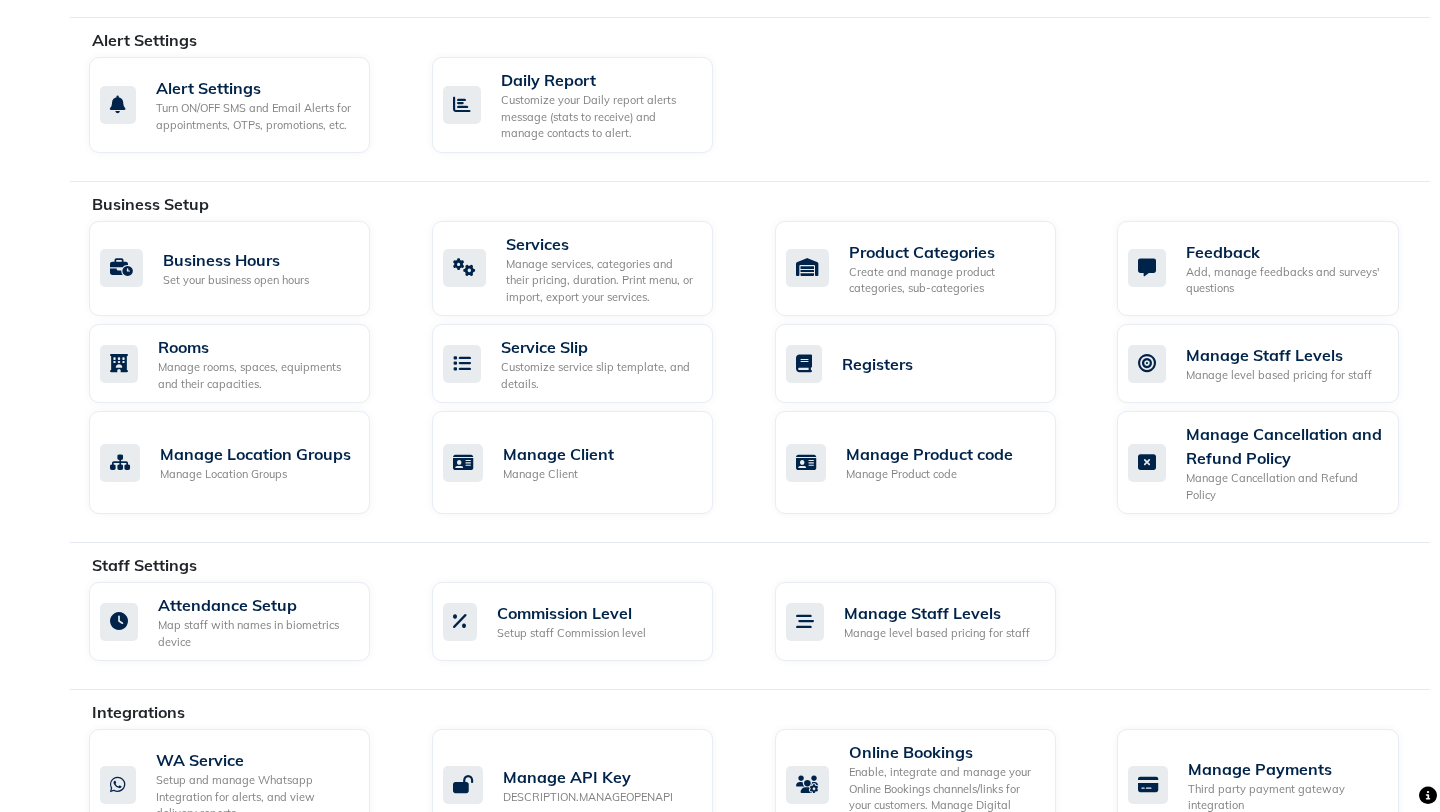 scroll, scrollTop: 602, scrollLeft: 0, axis: vertical 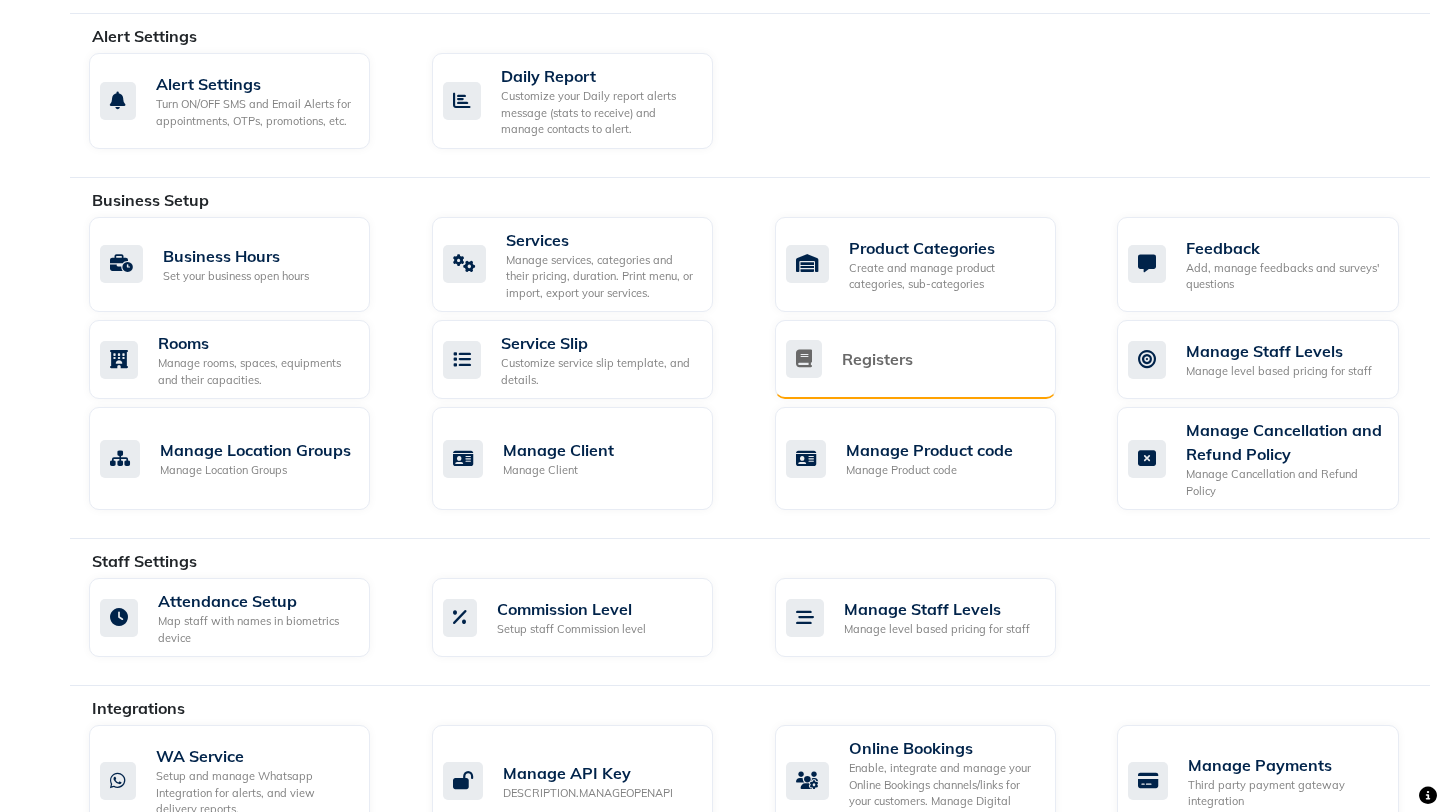 click on "Registers" 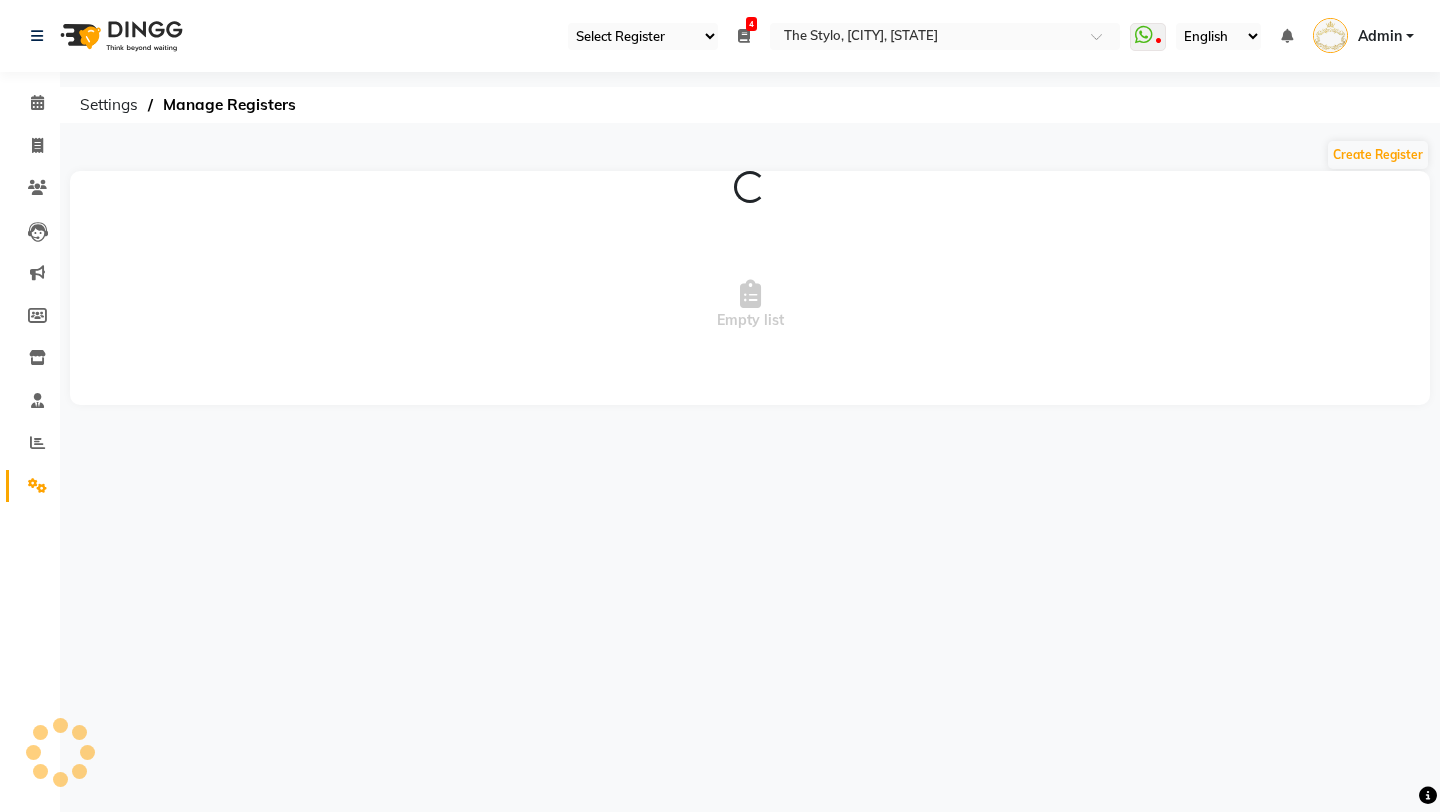 scroll, scrollTop: 0, scrollLeft: 0, axis: both 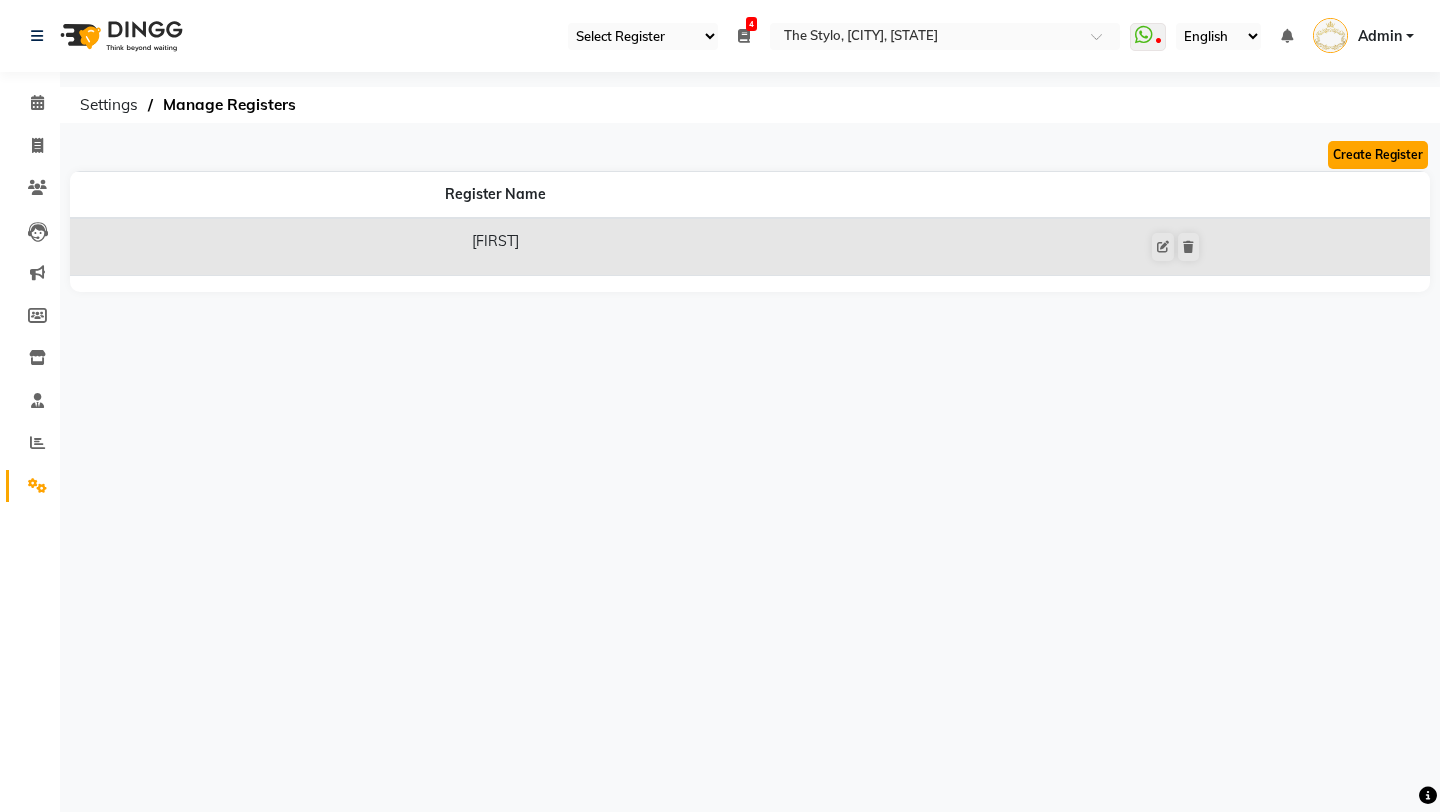 click on "Create Register" 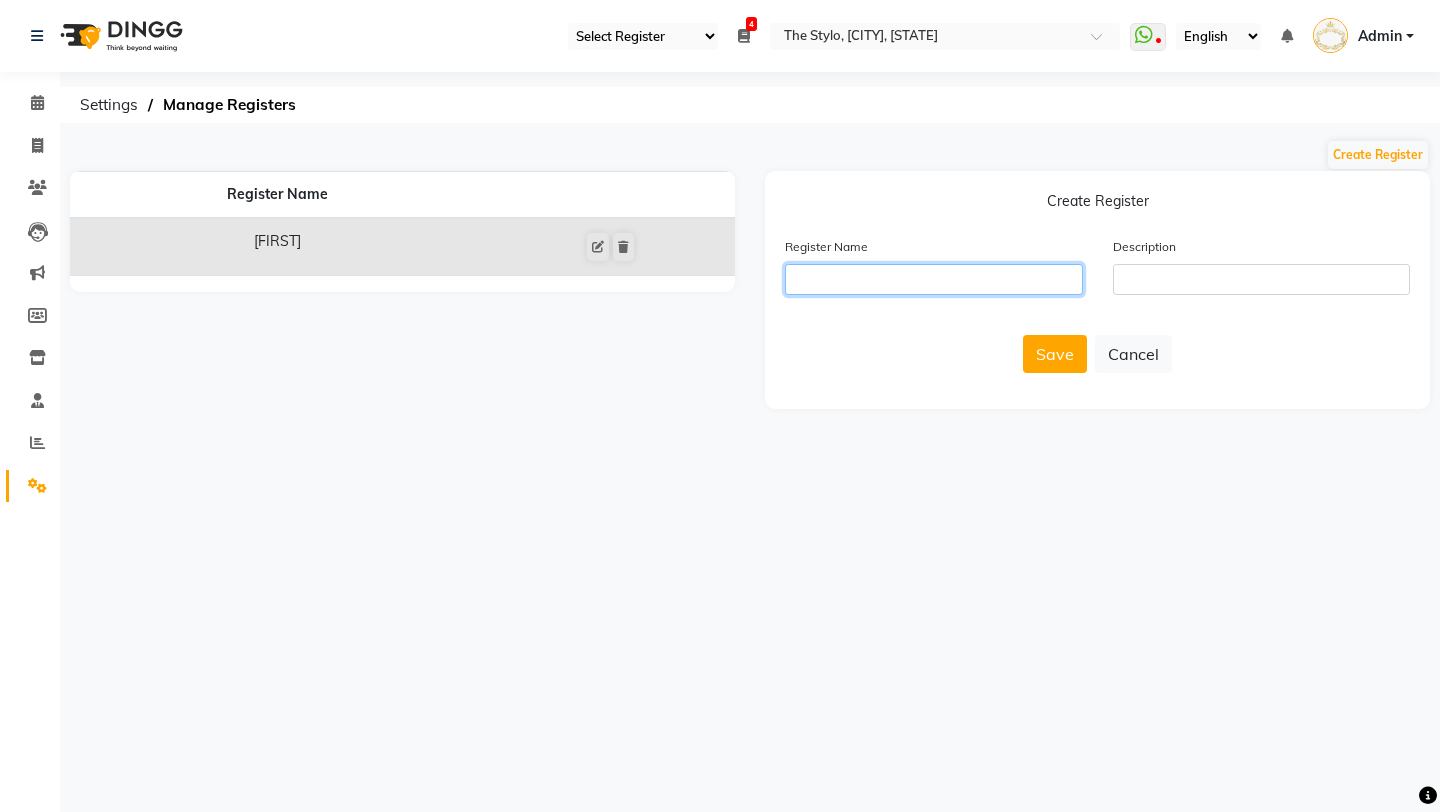 click 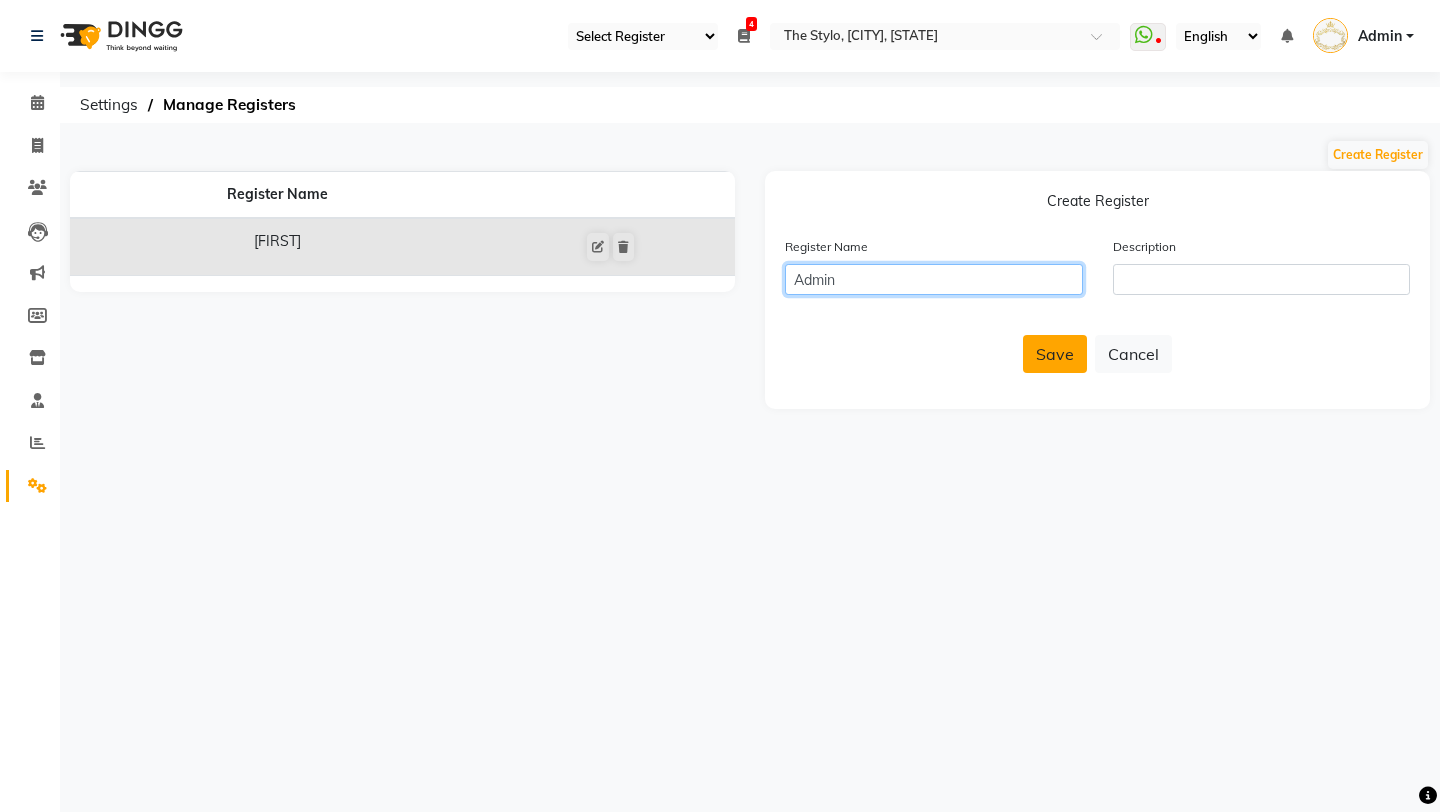 type on "Admin" 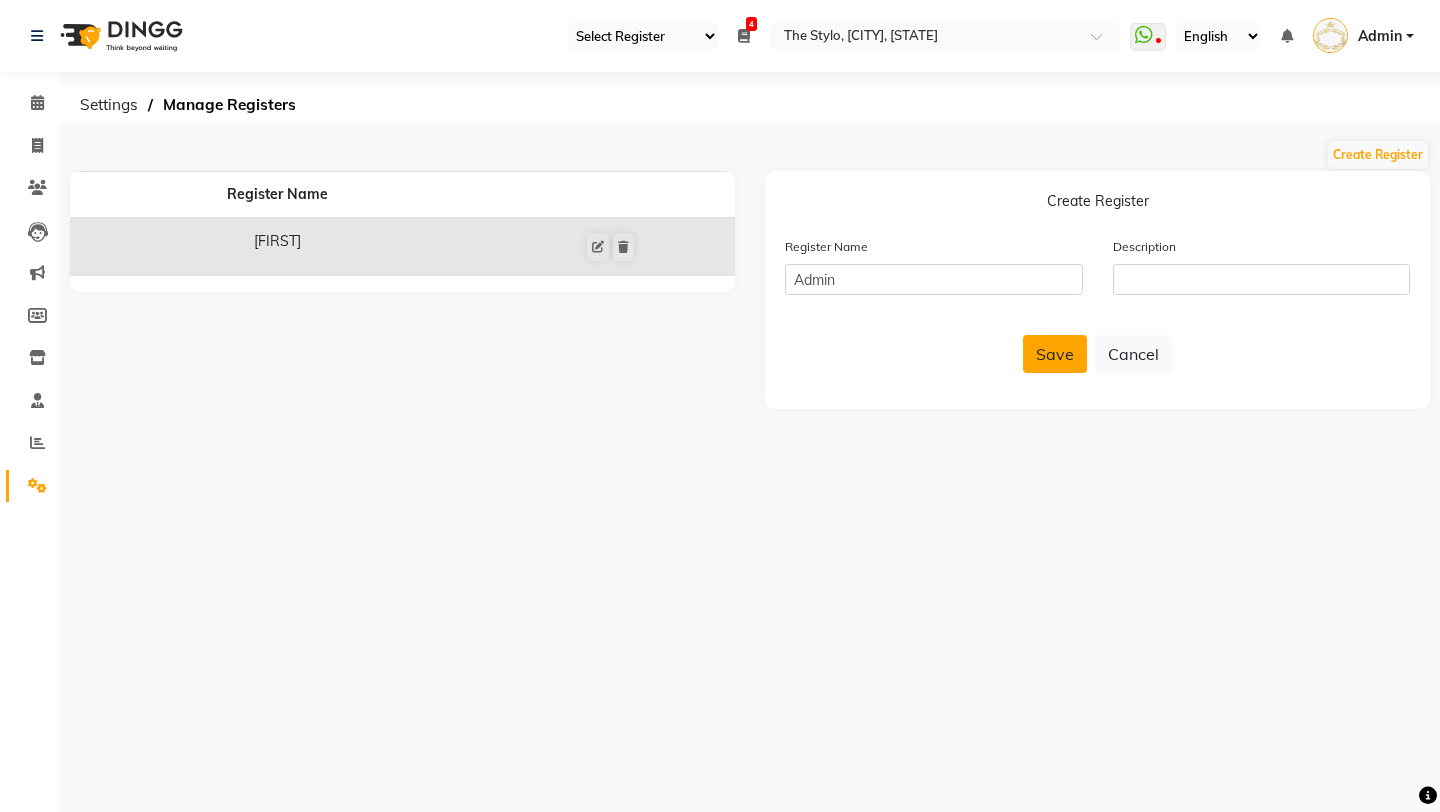 click on "Save" 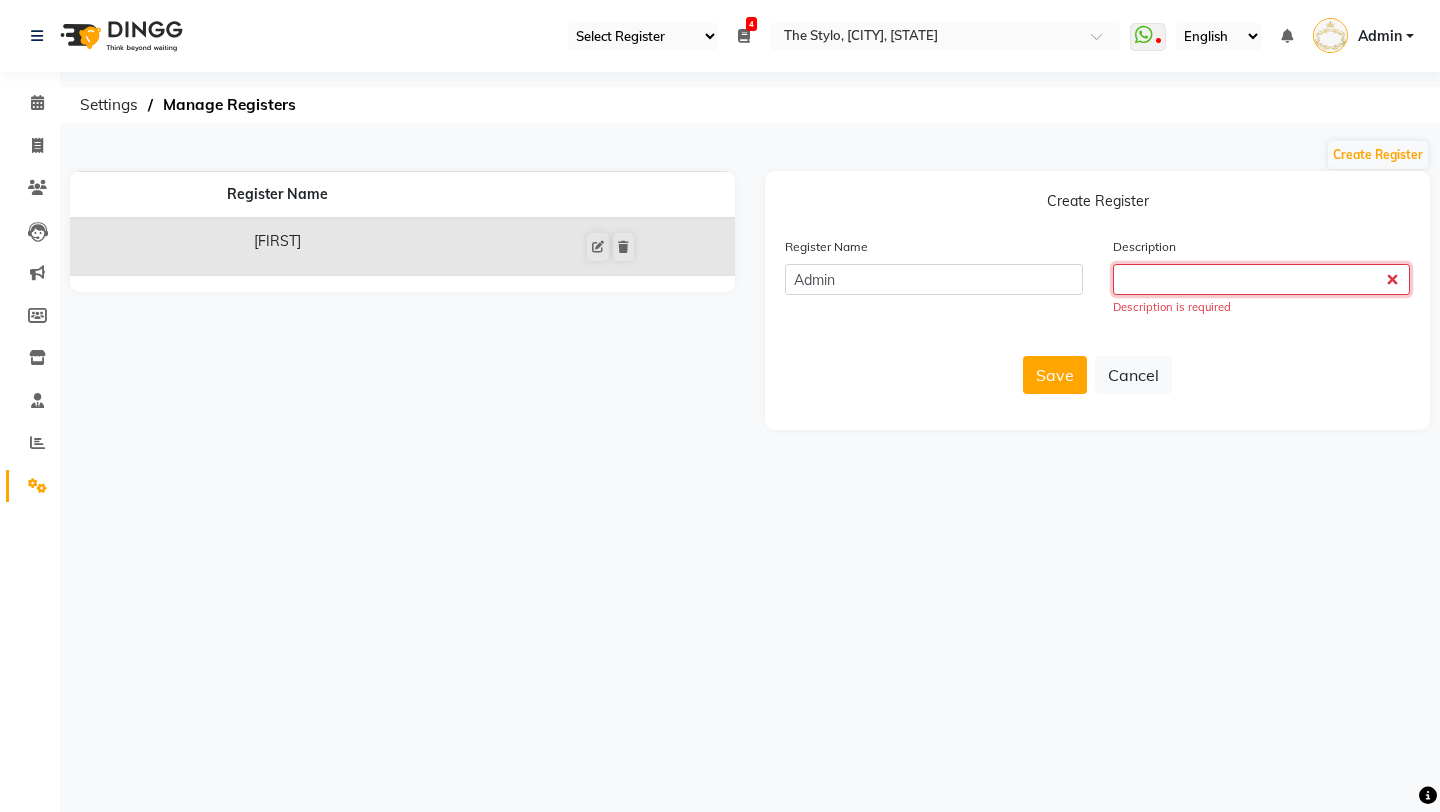 click 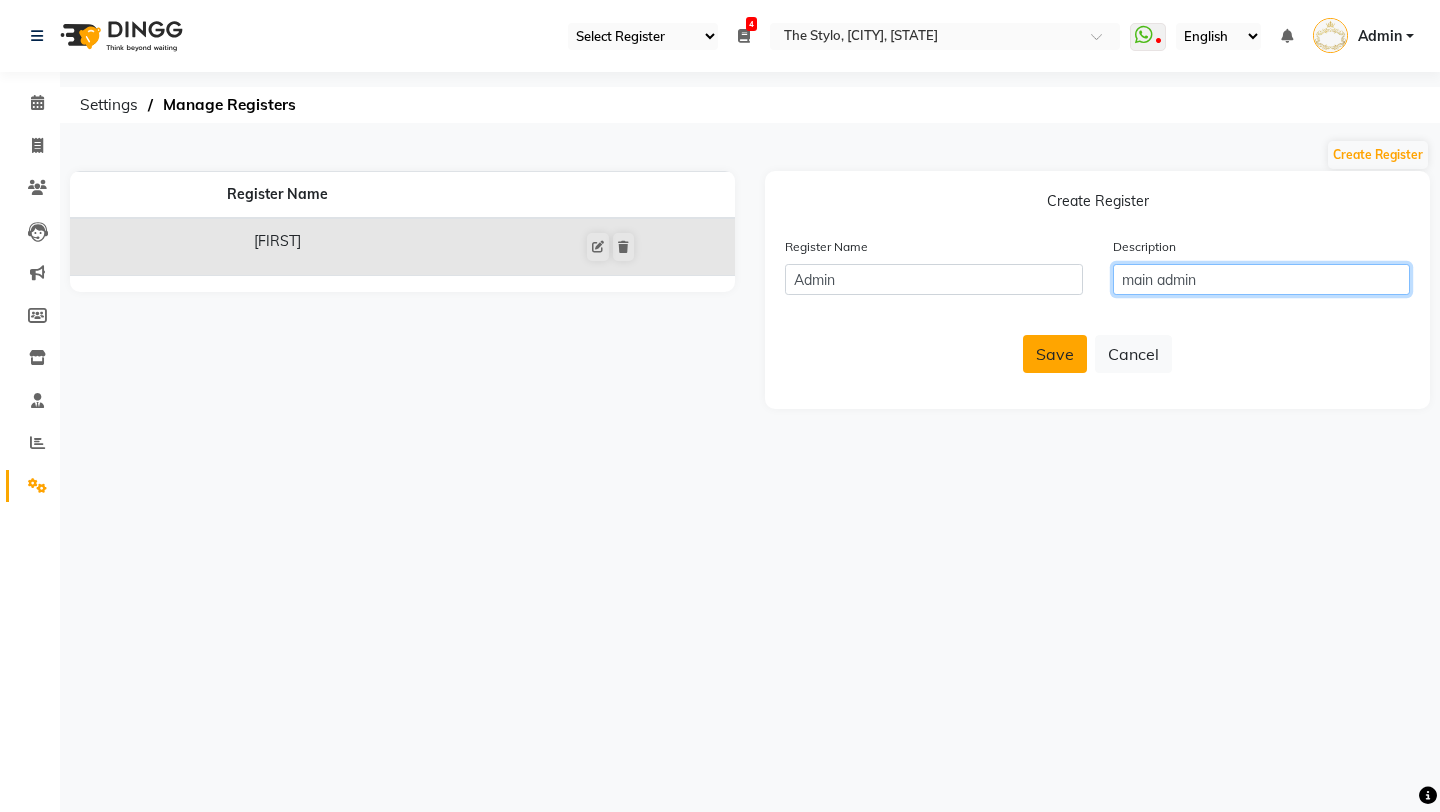 type on "main admin" 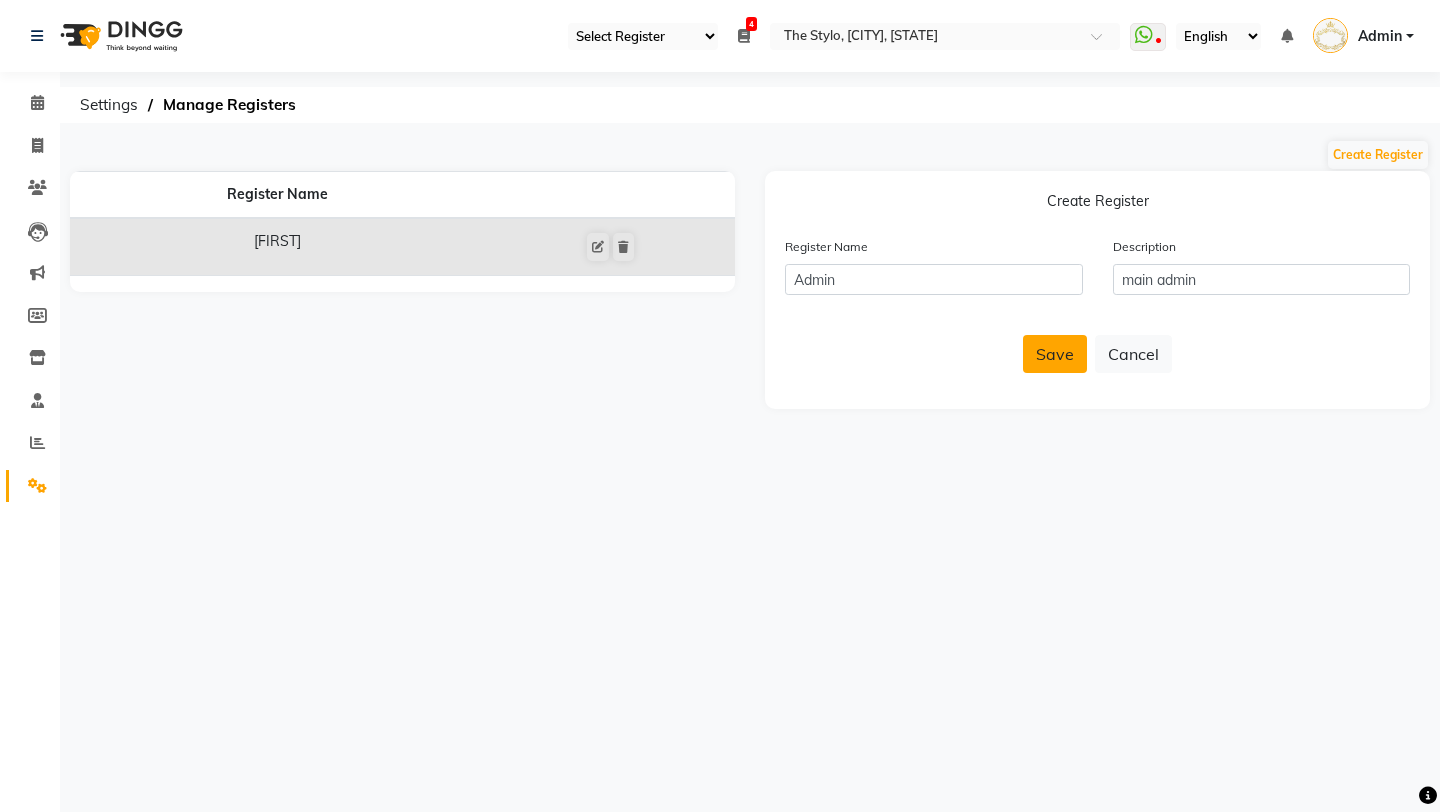 click on "Save" 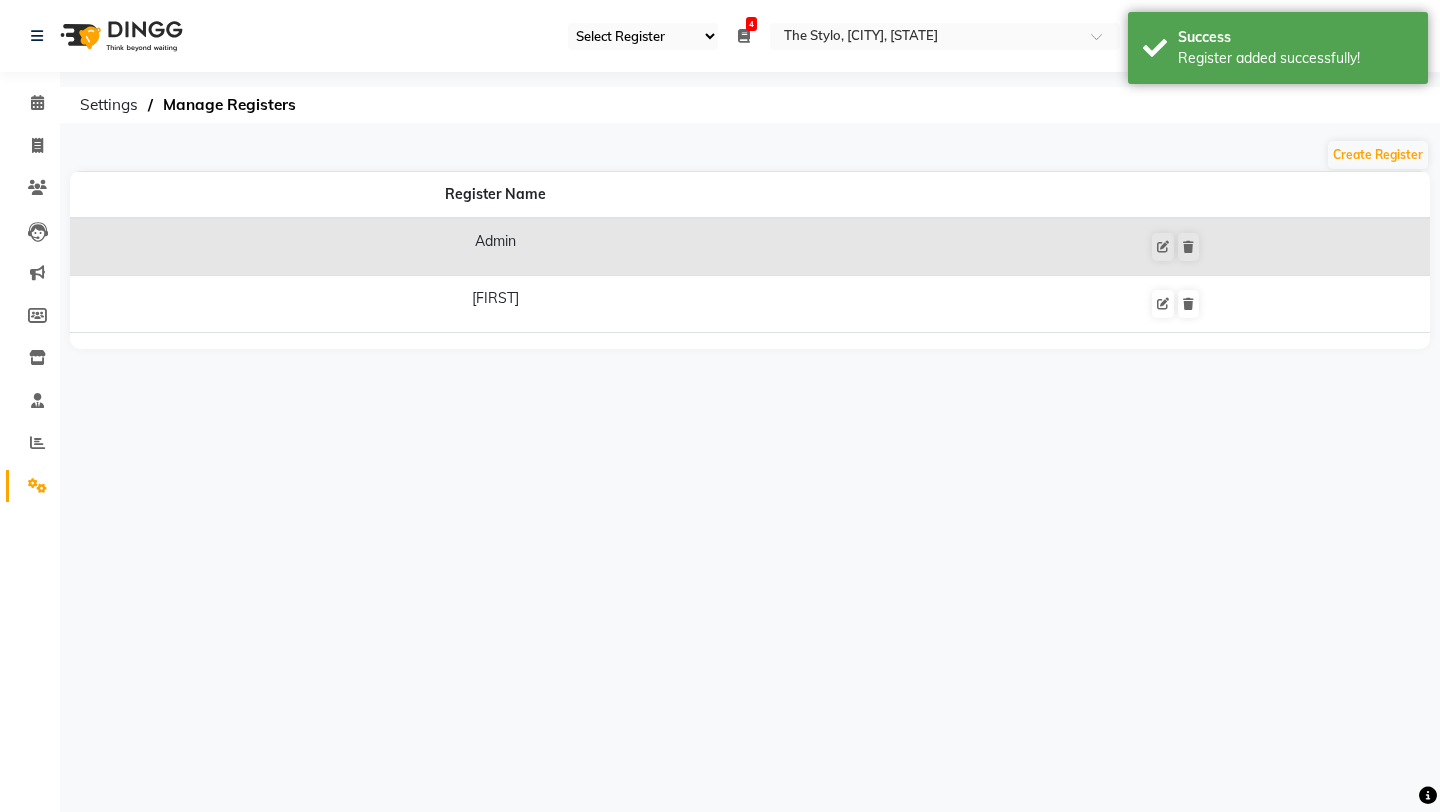 click at bounding box center [744, 36] 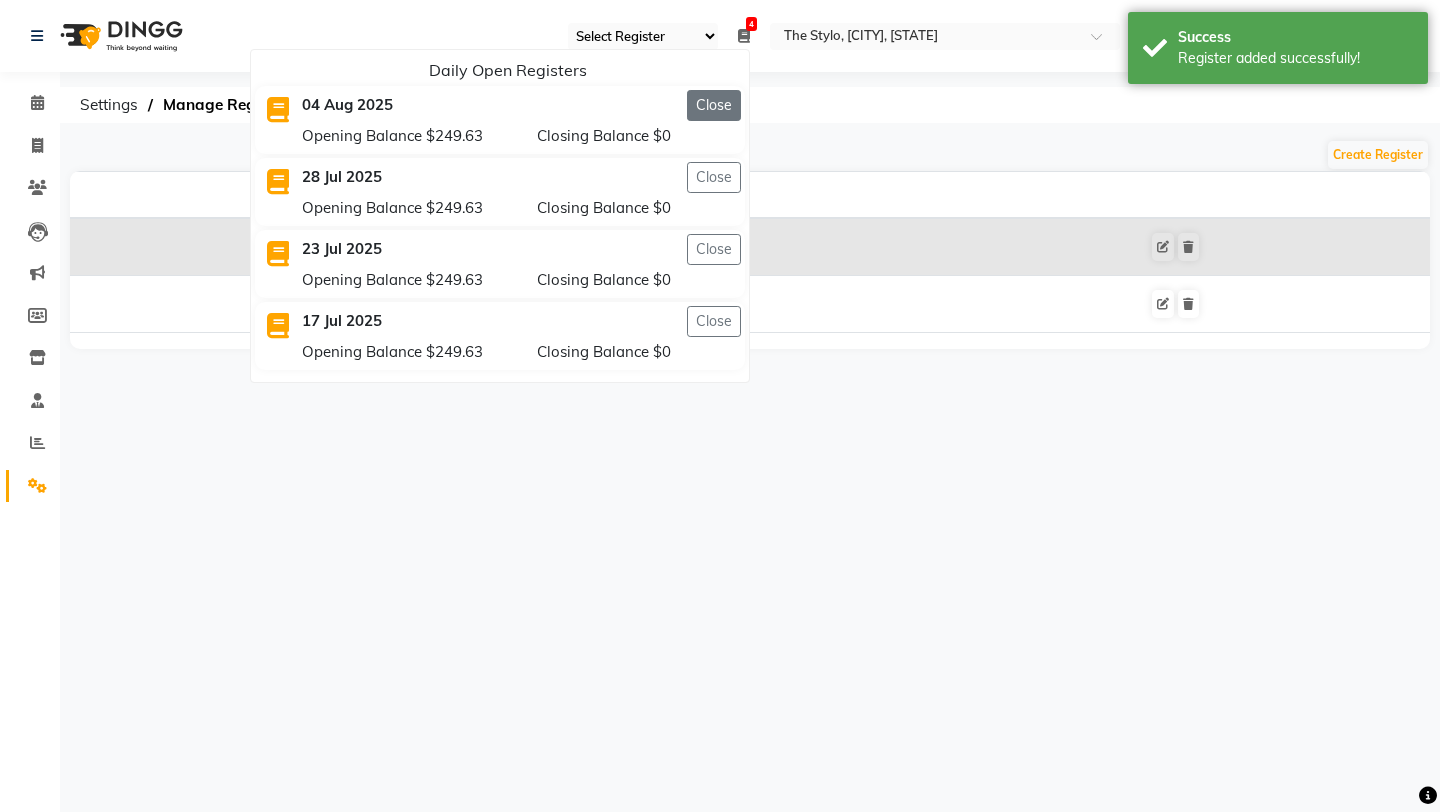 click on "Close" at bounding box center (714, 105) 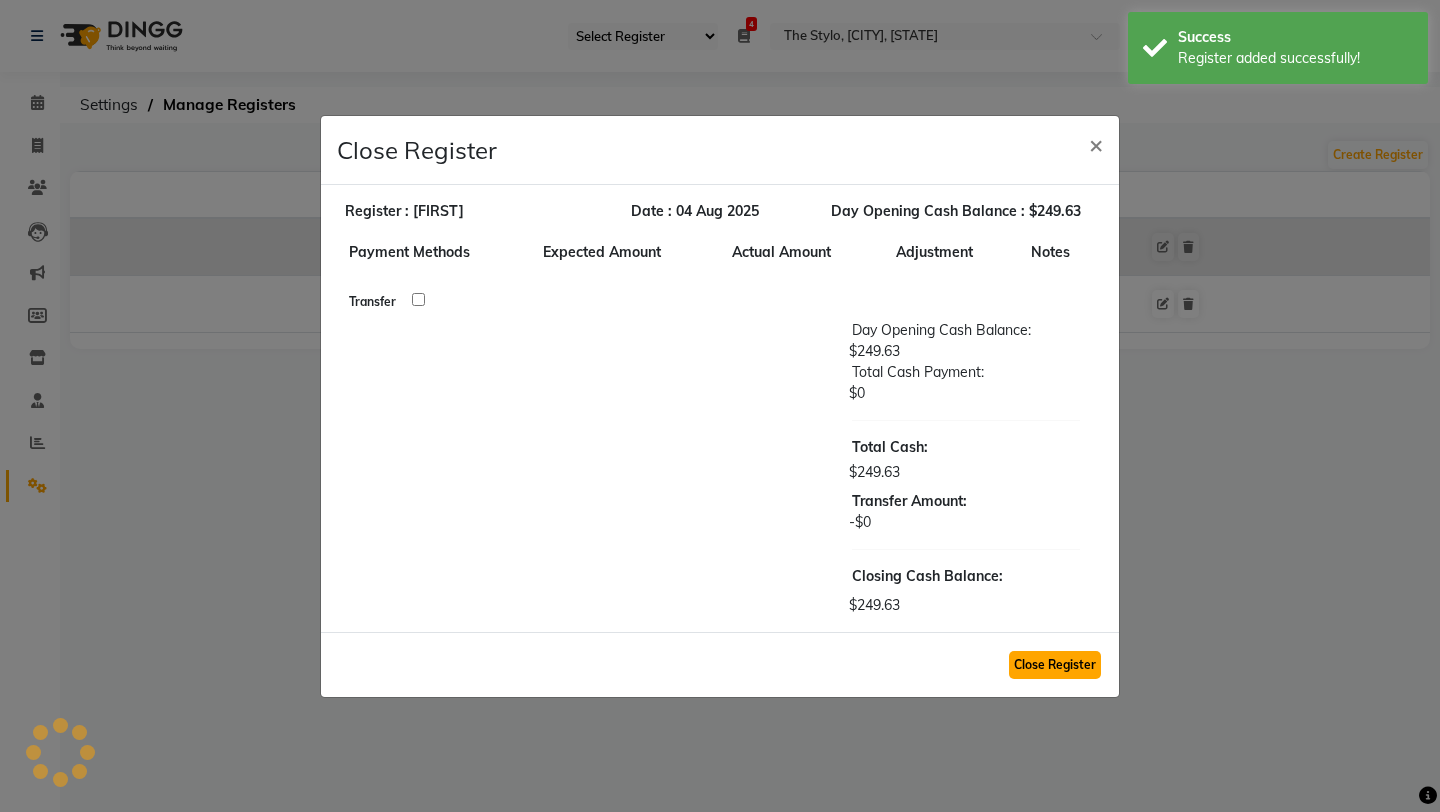 click on "Close Register" 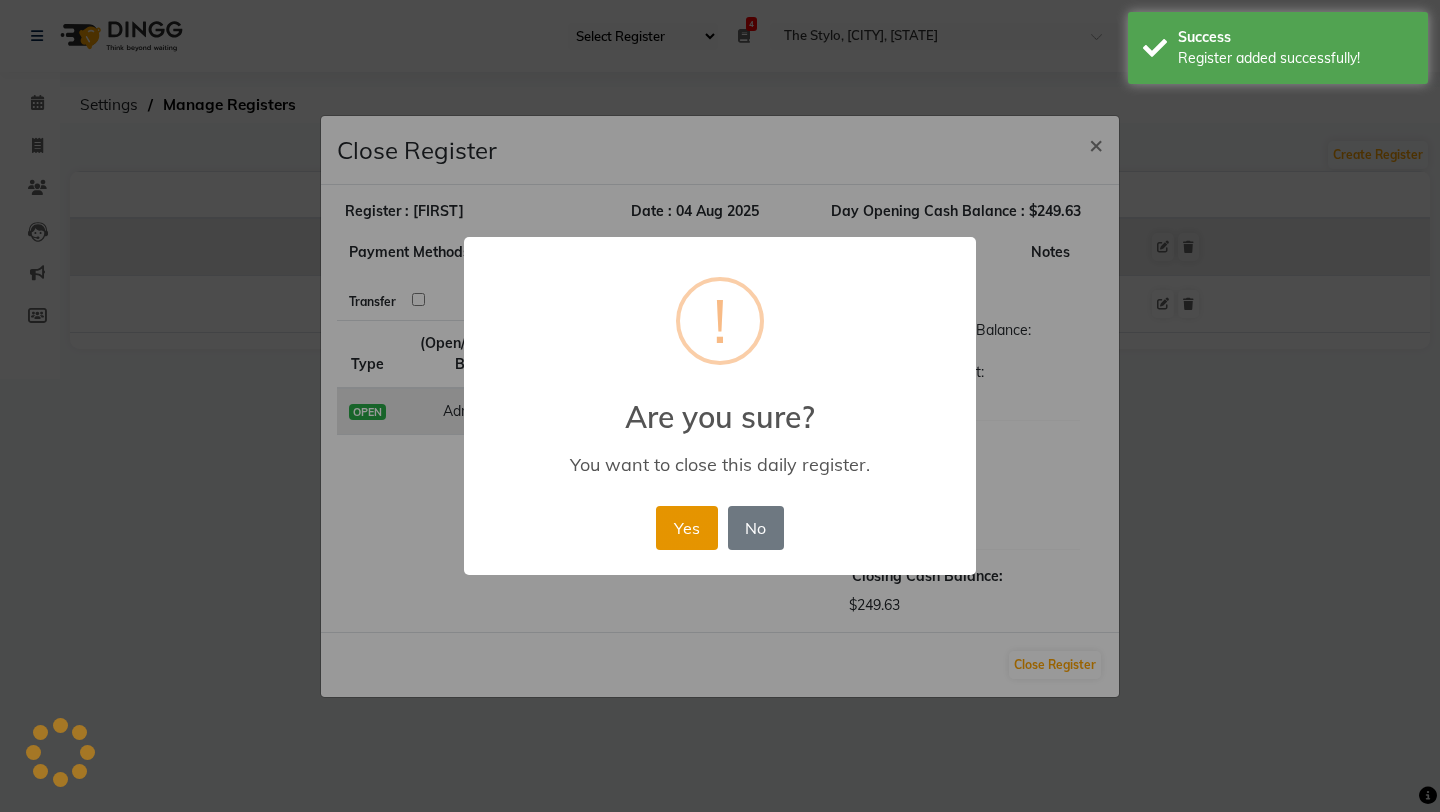 click on "Yes" at bounding box center (686, 528) 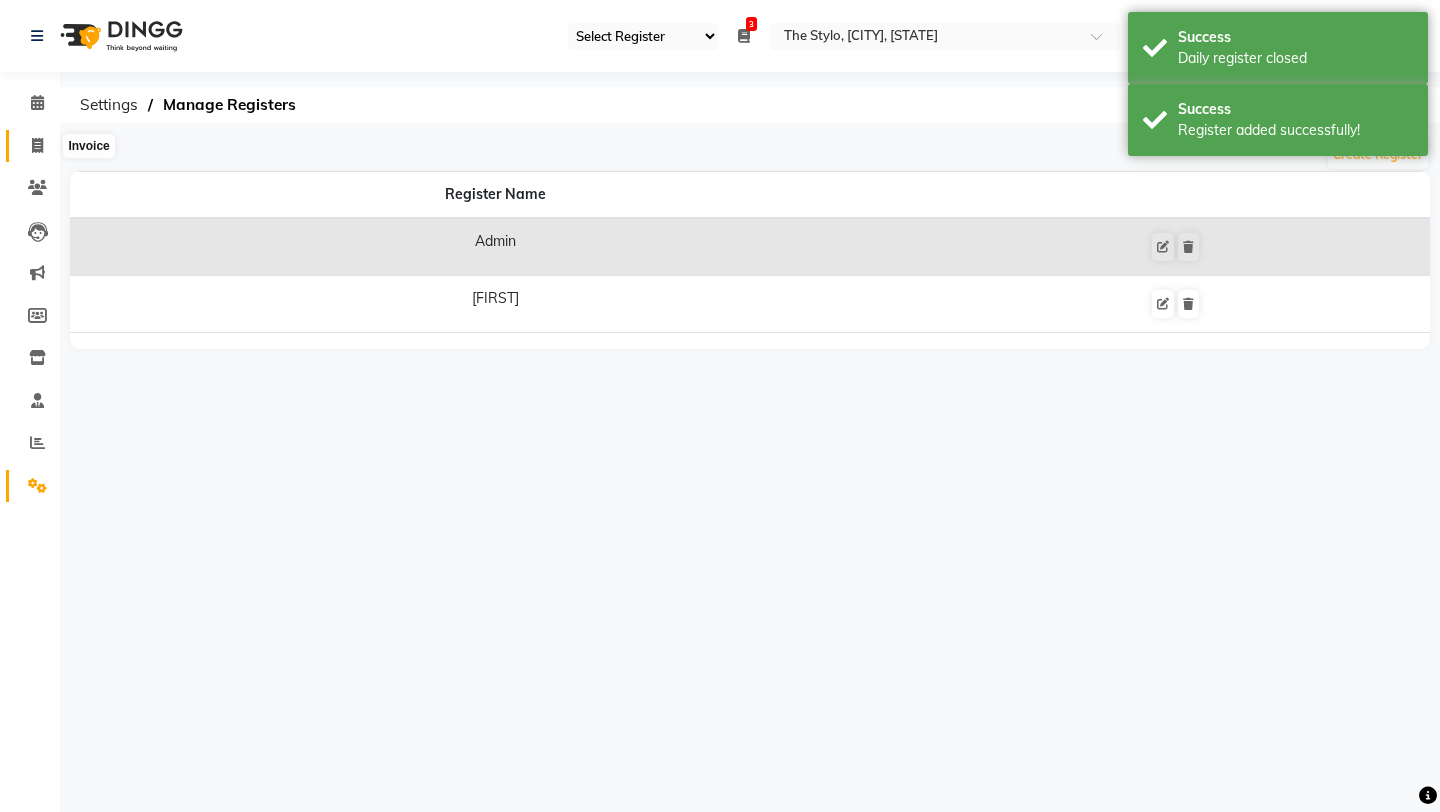 click 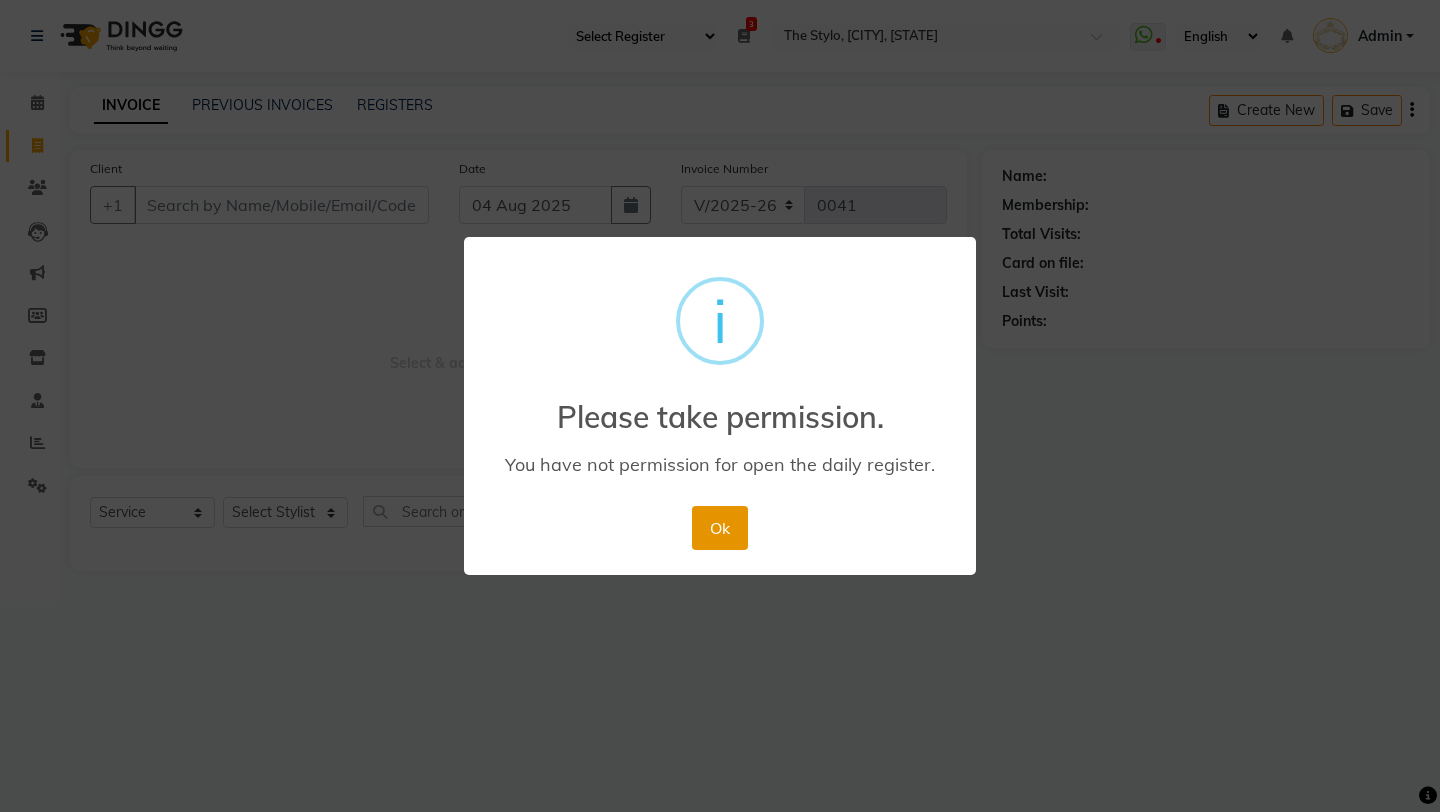 type 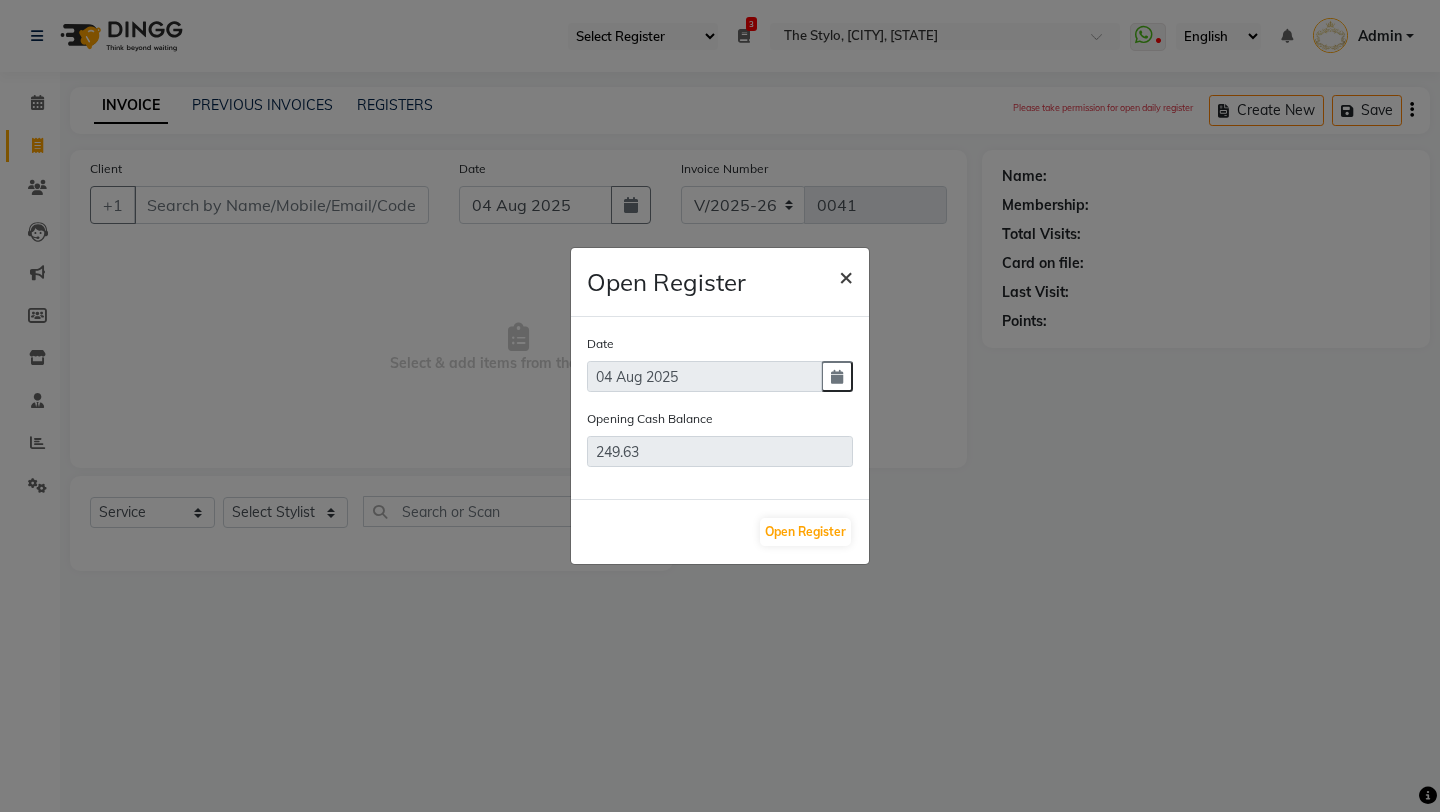 click on "×" 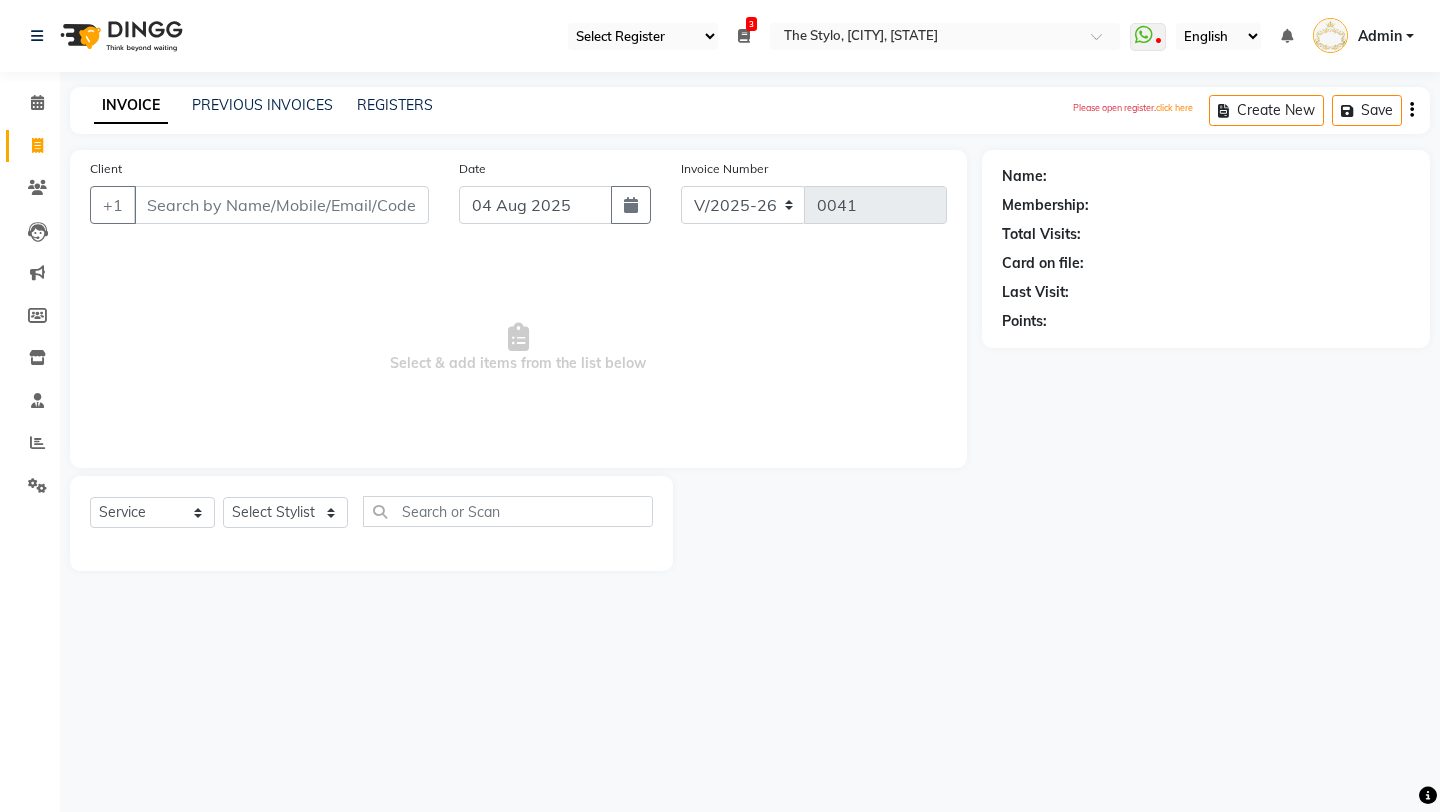 click on "Select Register [FIRST] [FIRST]" at bounding box center [643, 36] 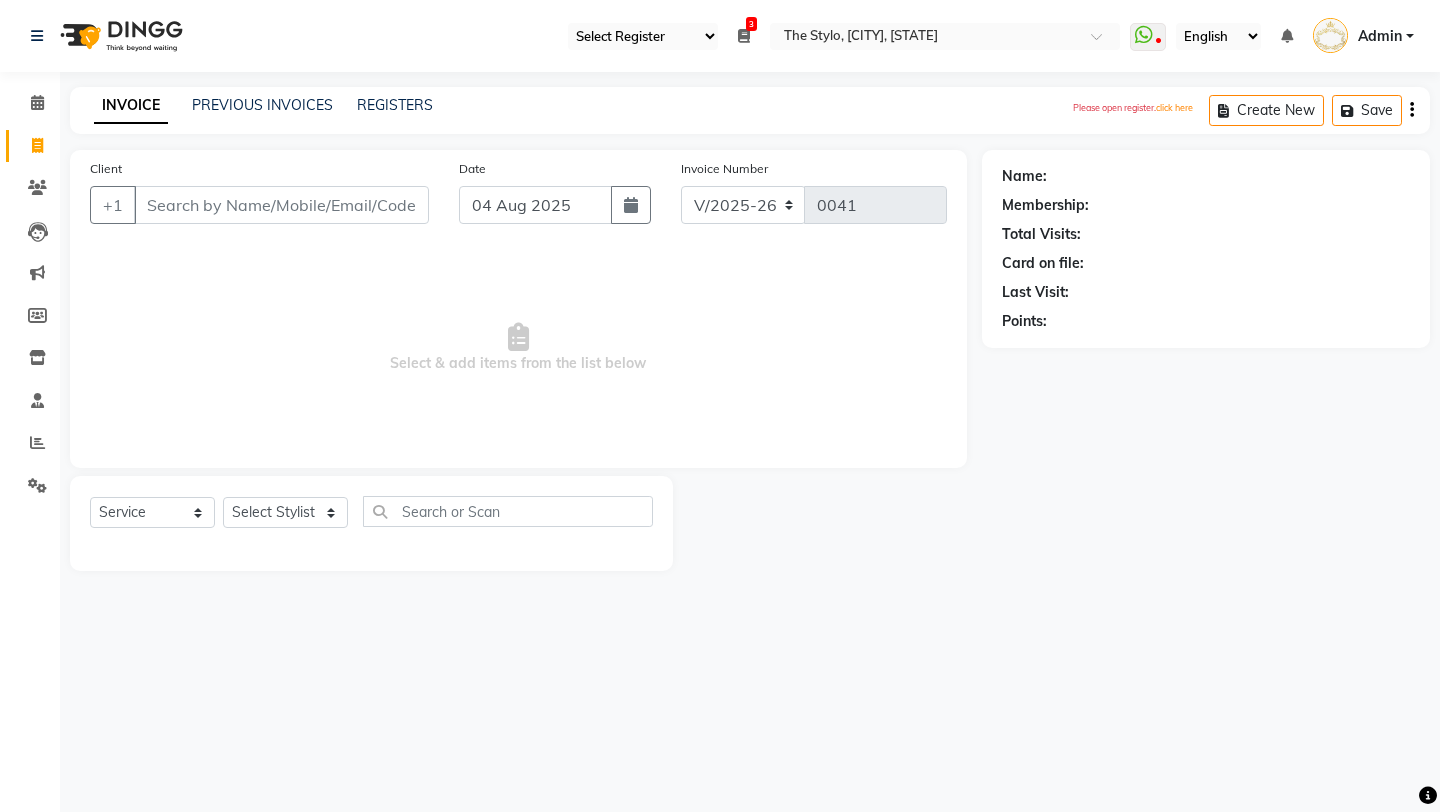 select on "102" 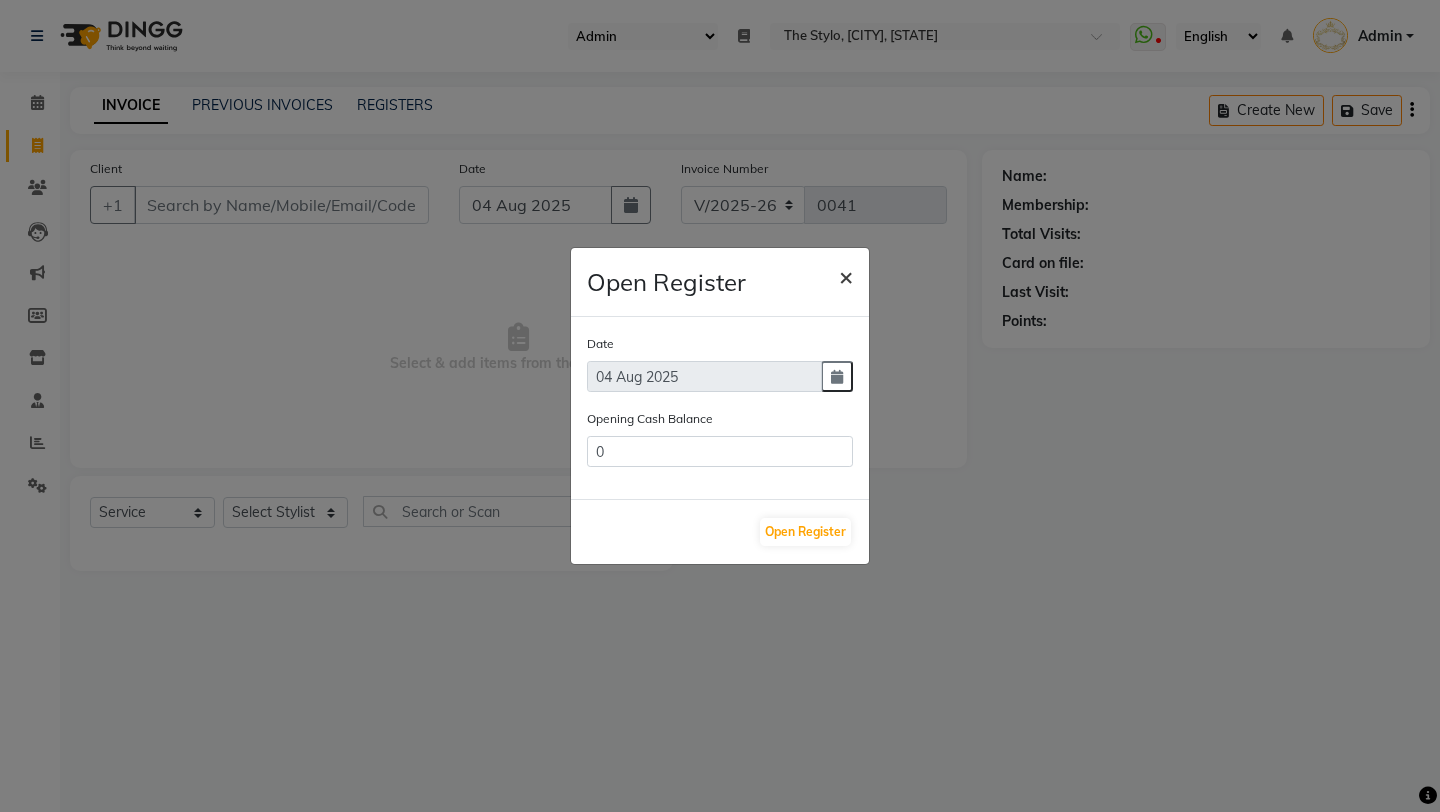 click on "×" 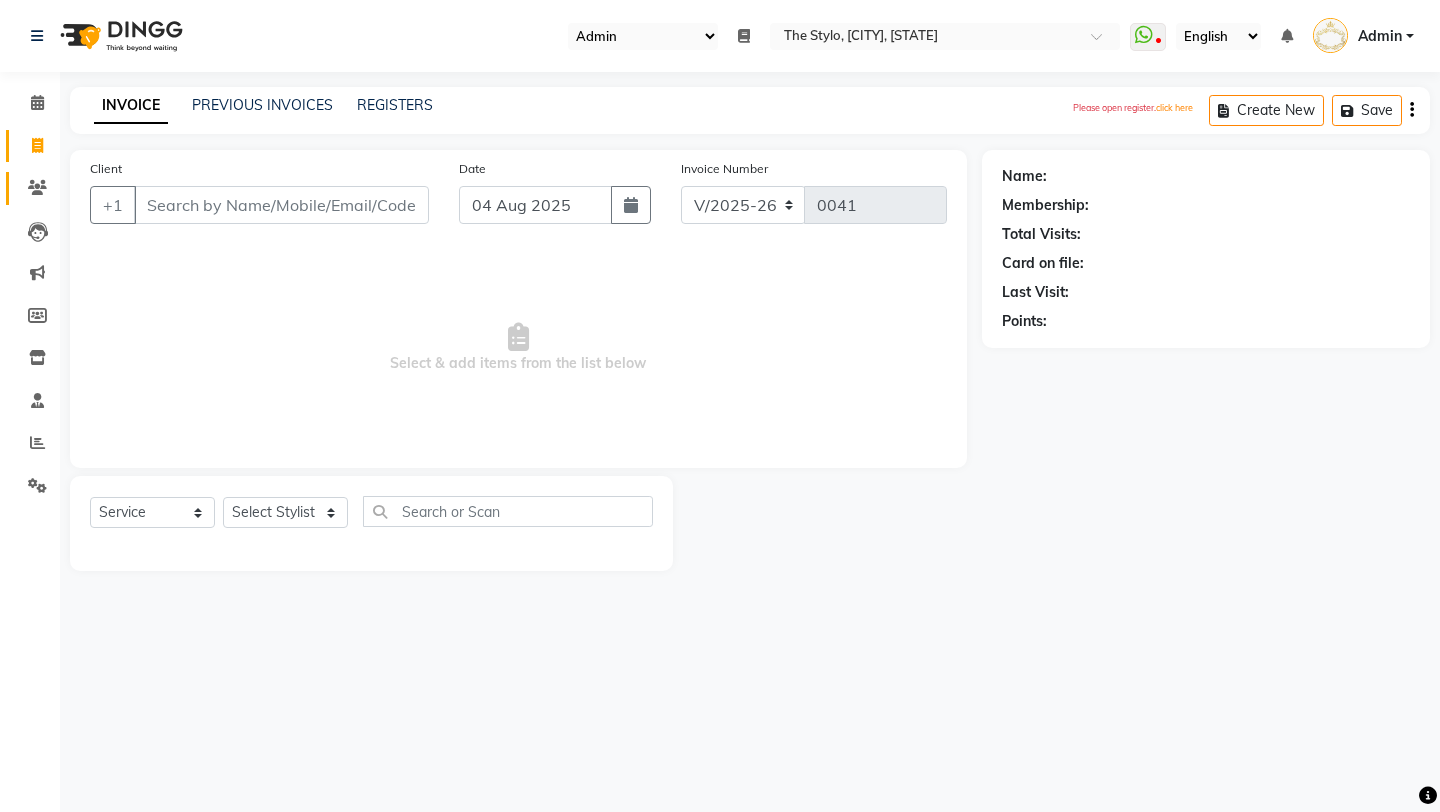 click 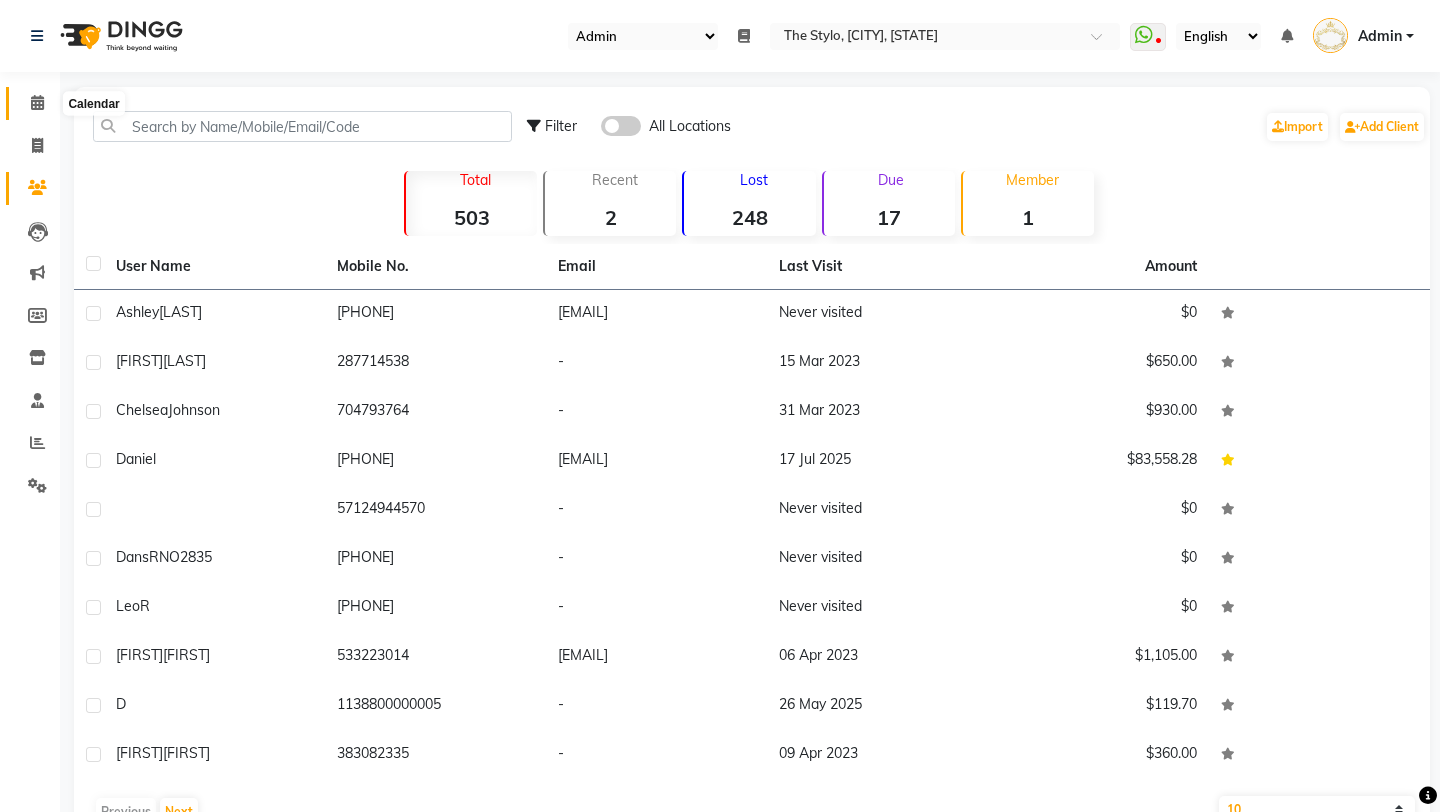 click 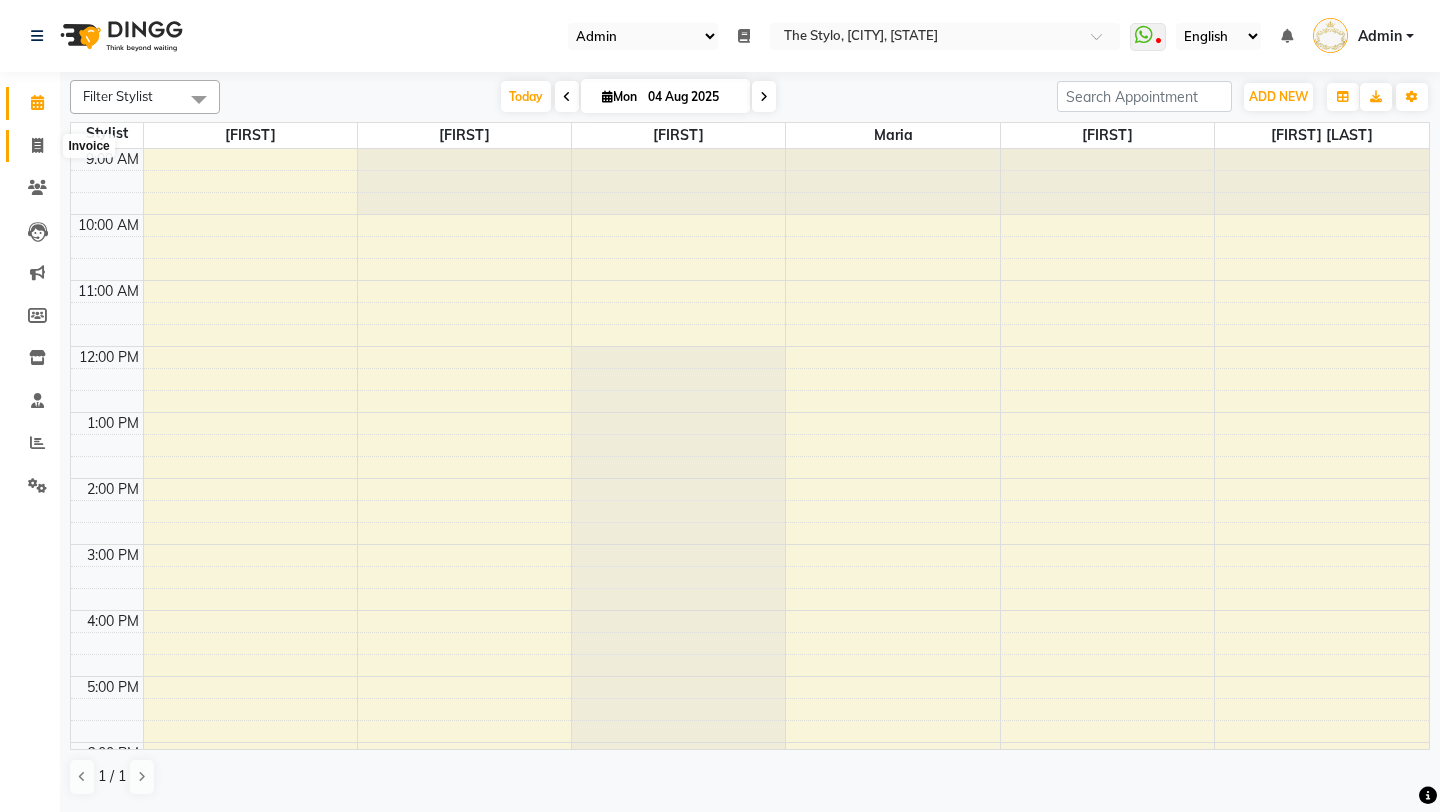 click 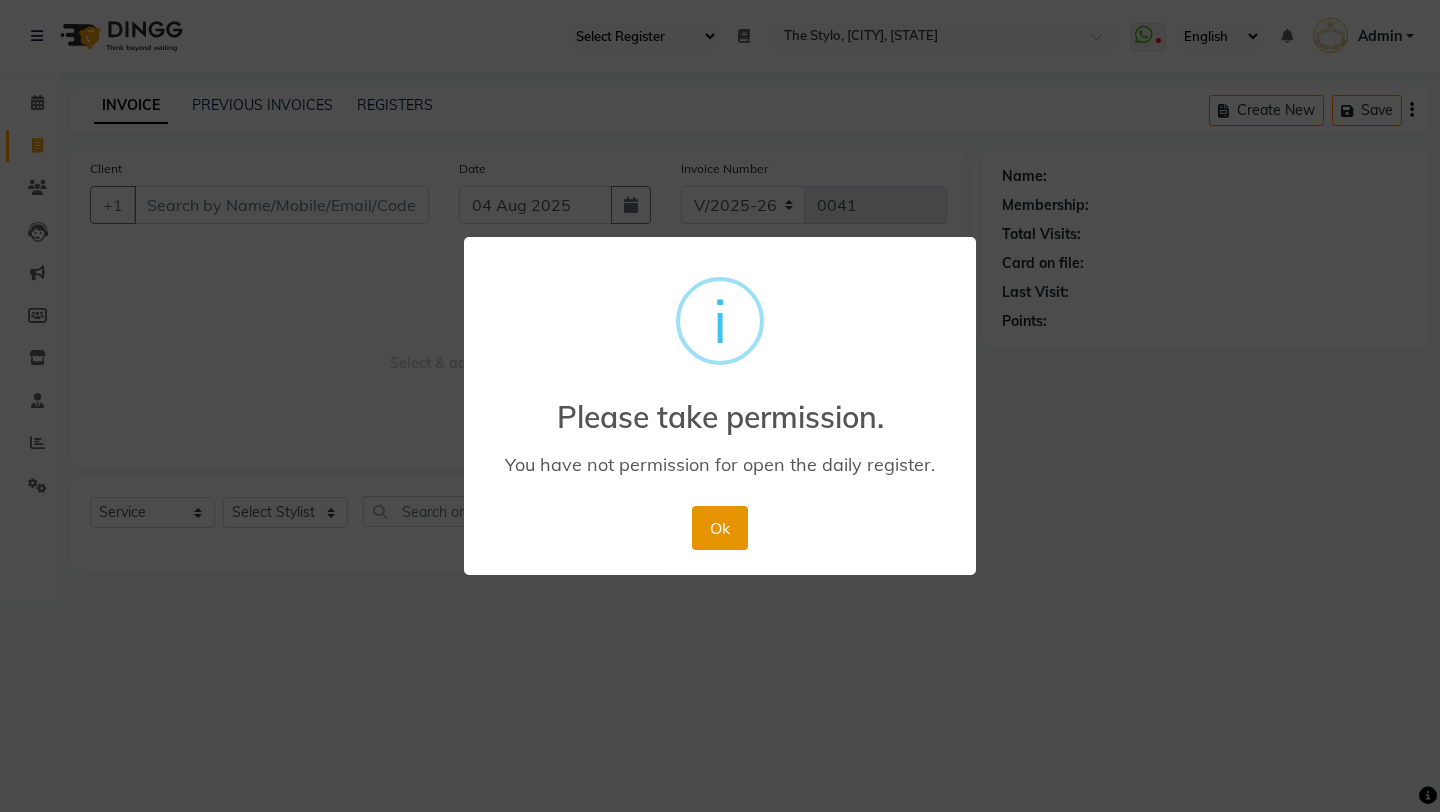 click on "Ok" at bounding box center [719, 528] 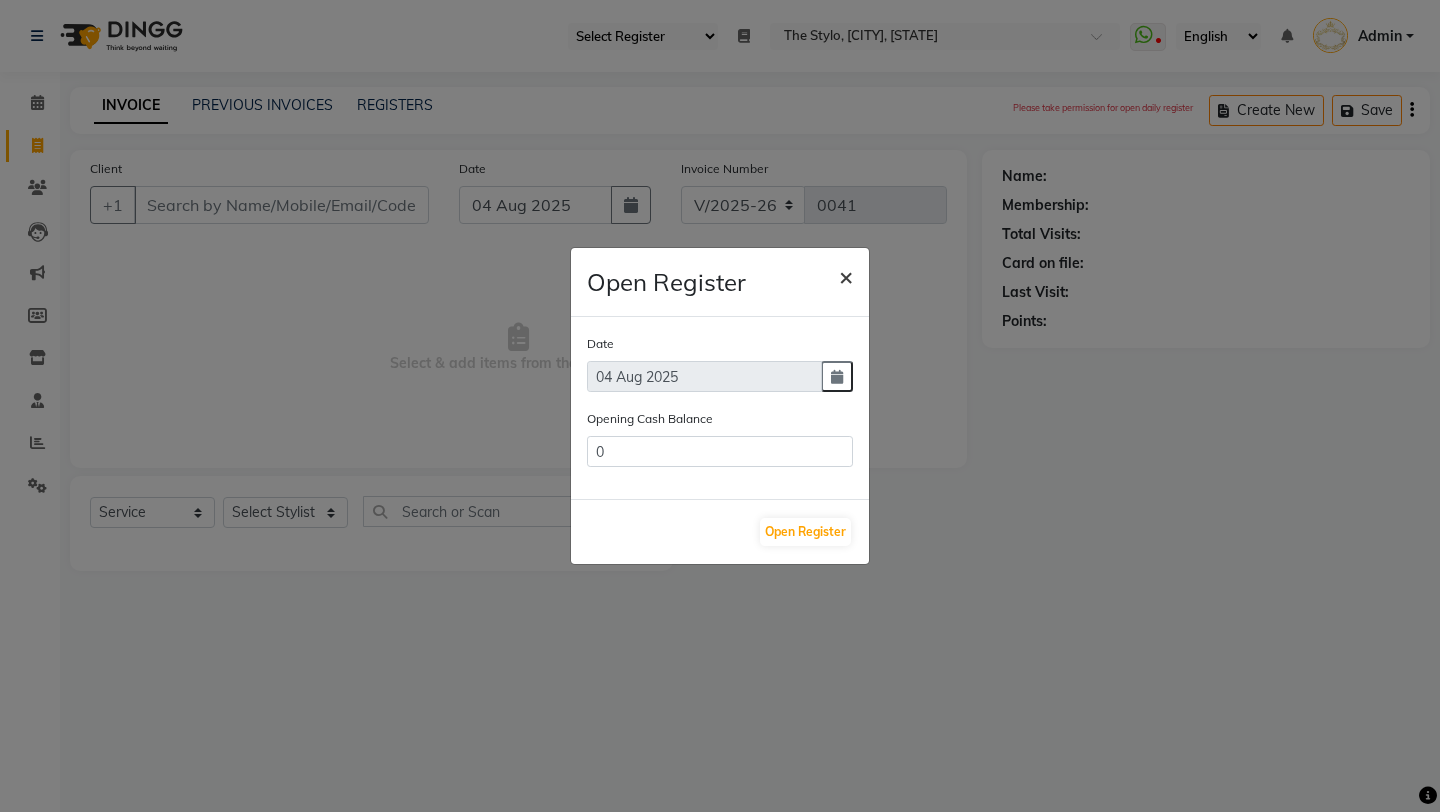 click on "×" 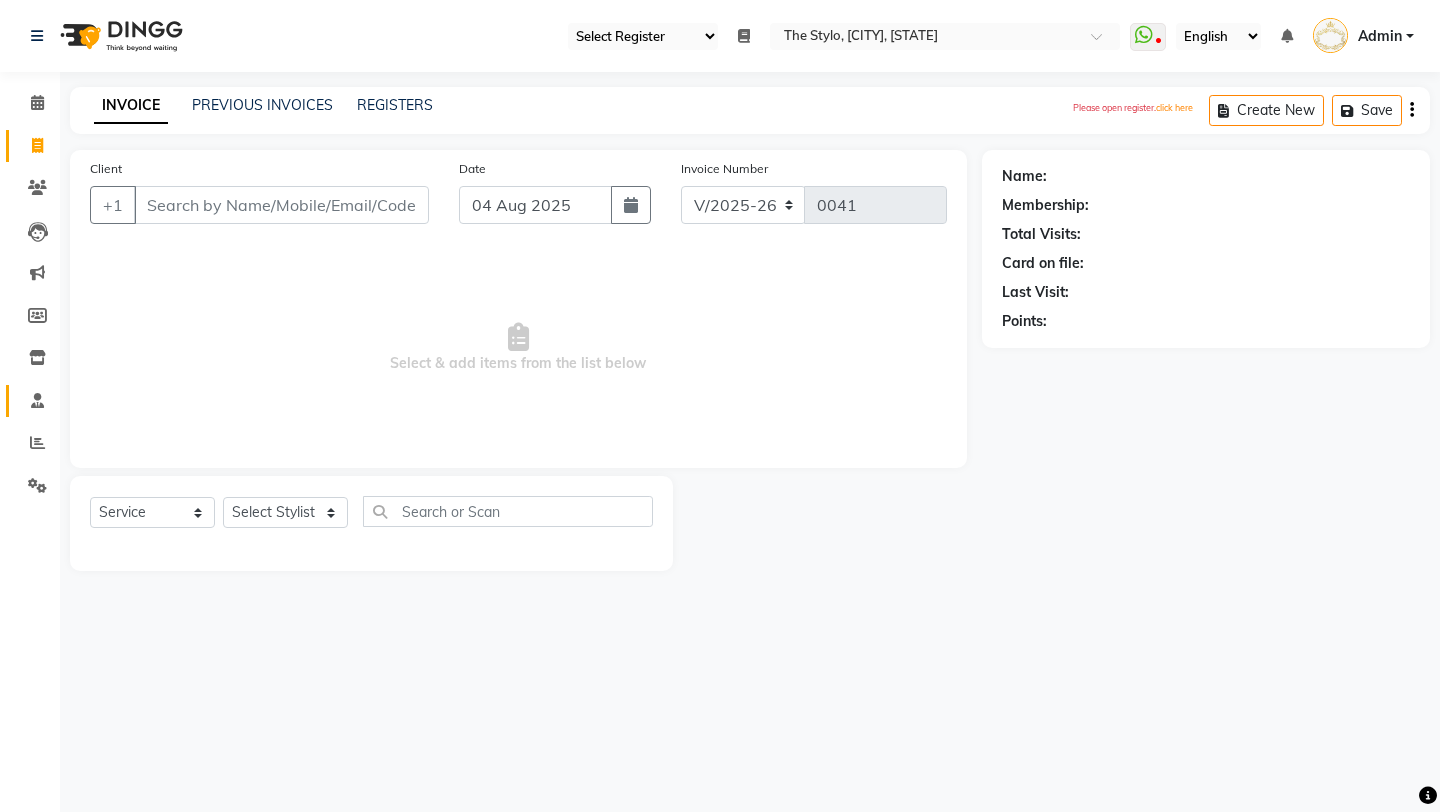 click on "Staff" 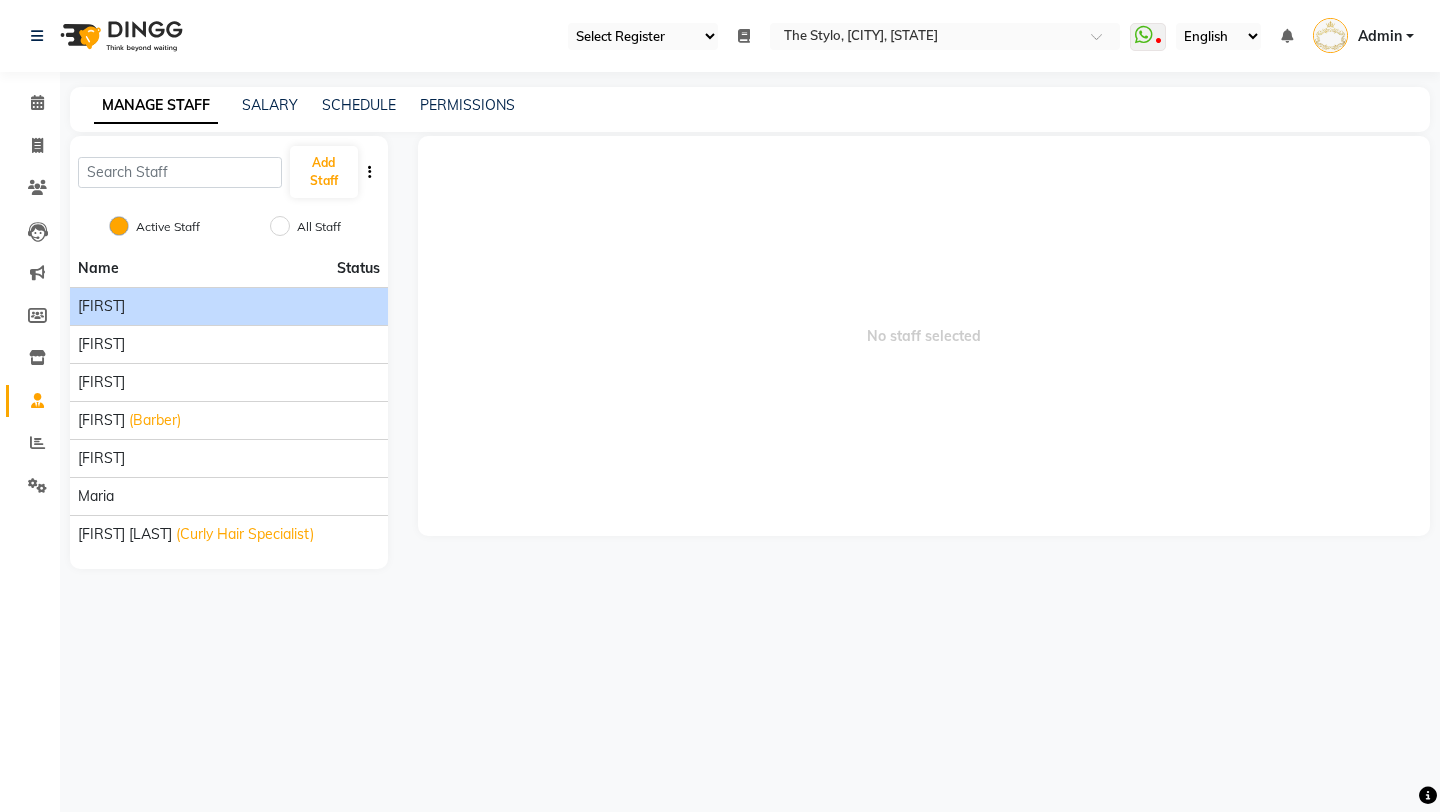 click on "[FIRST]" 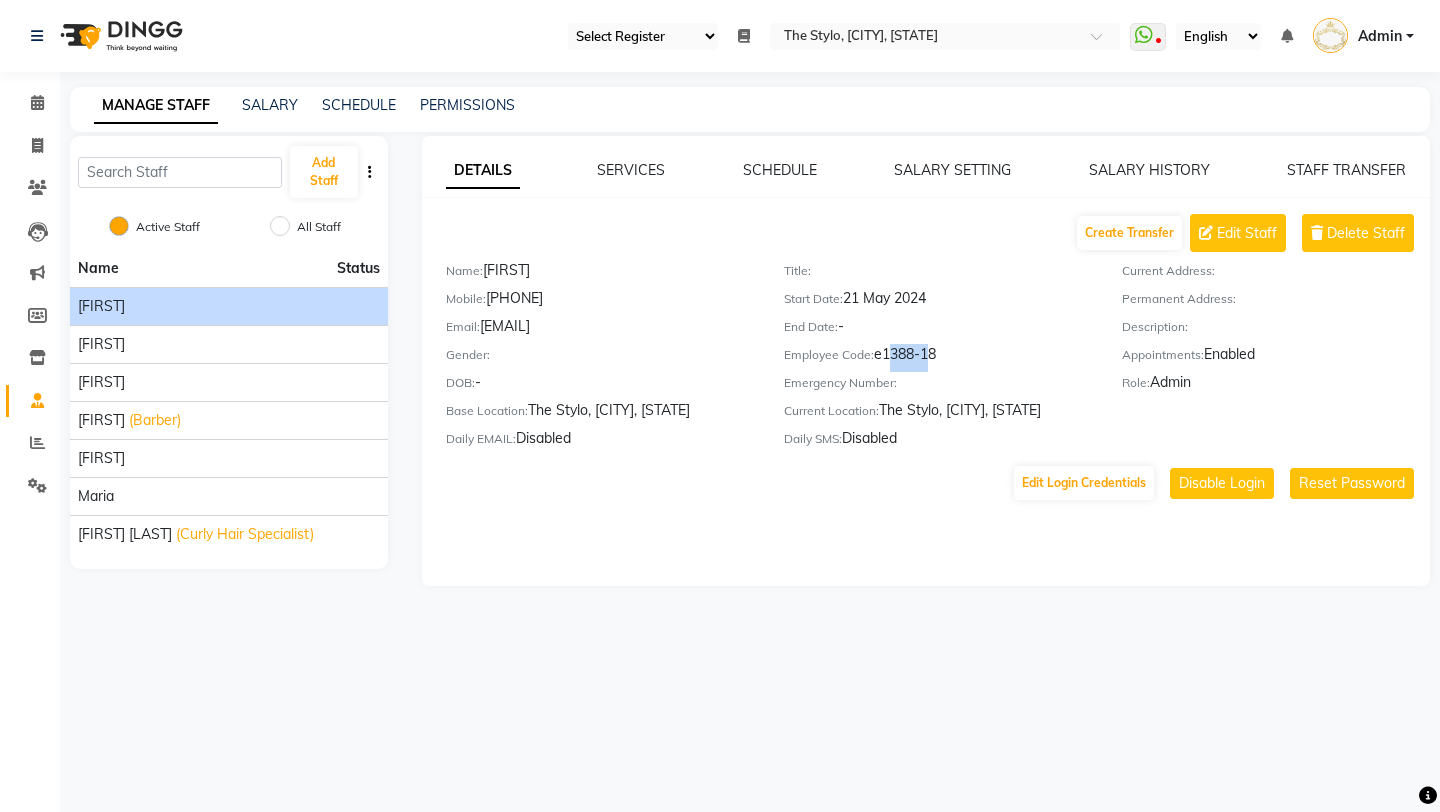 drag, startPoint x: 883, startPoint y: 358, endPoint x: 920, endPoint y: 358, distance: 37 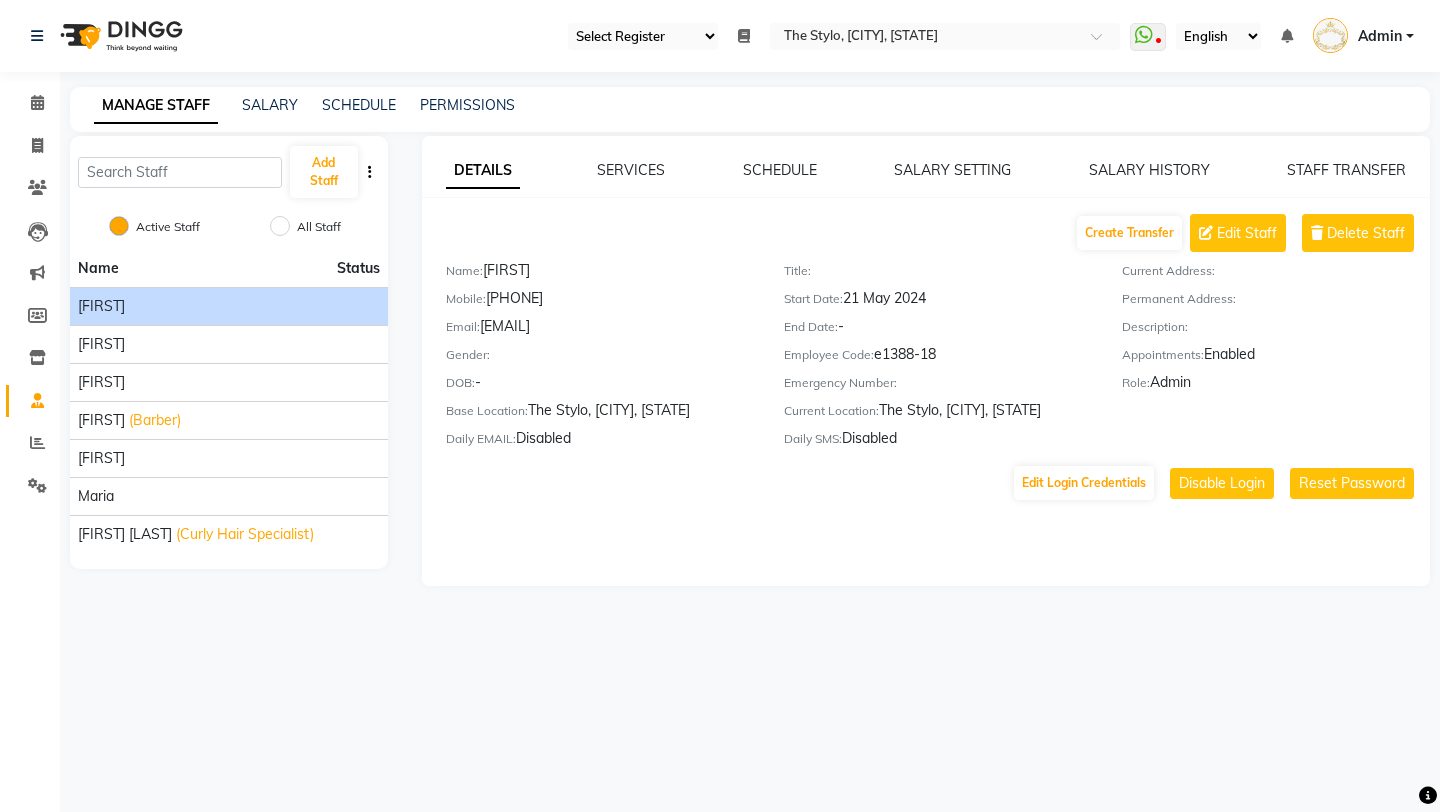 click on "Emergency Number:" 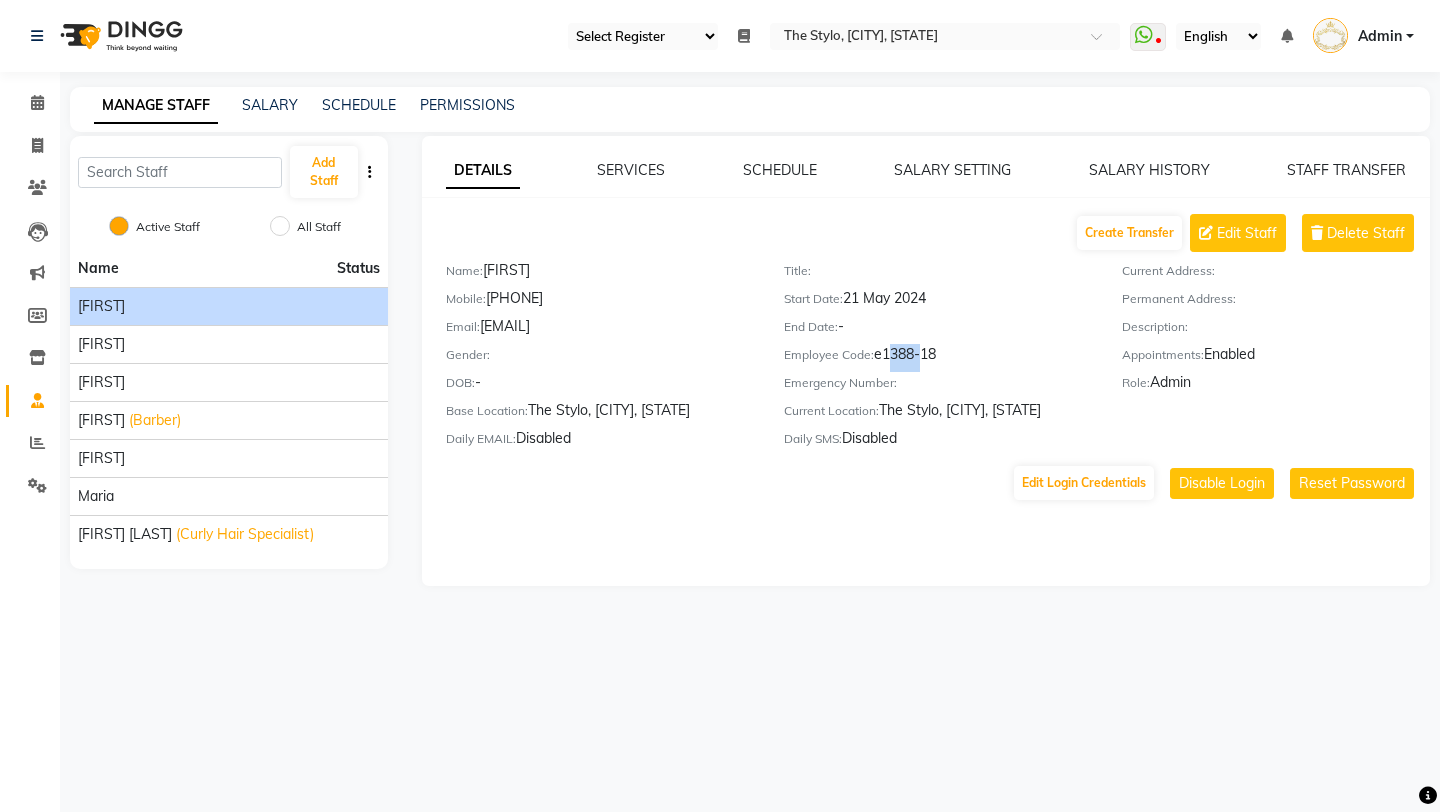 drag, startPoint x: 884, startPoint y: 354, endPoint x: 914, endPoint y: 354, distance: 30 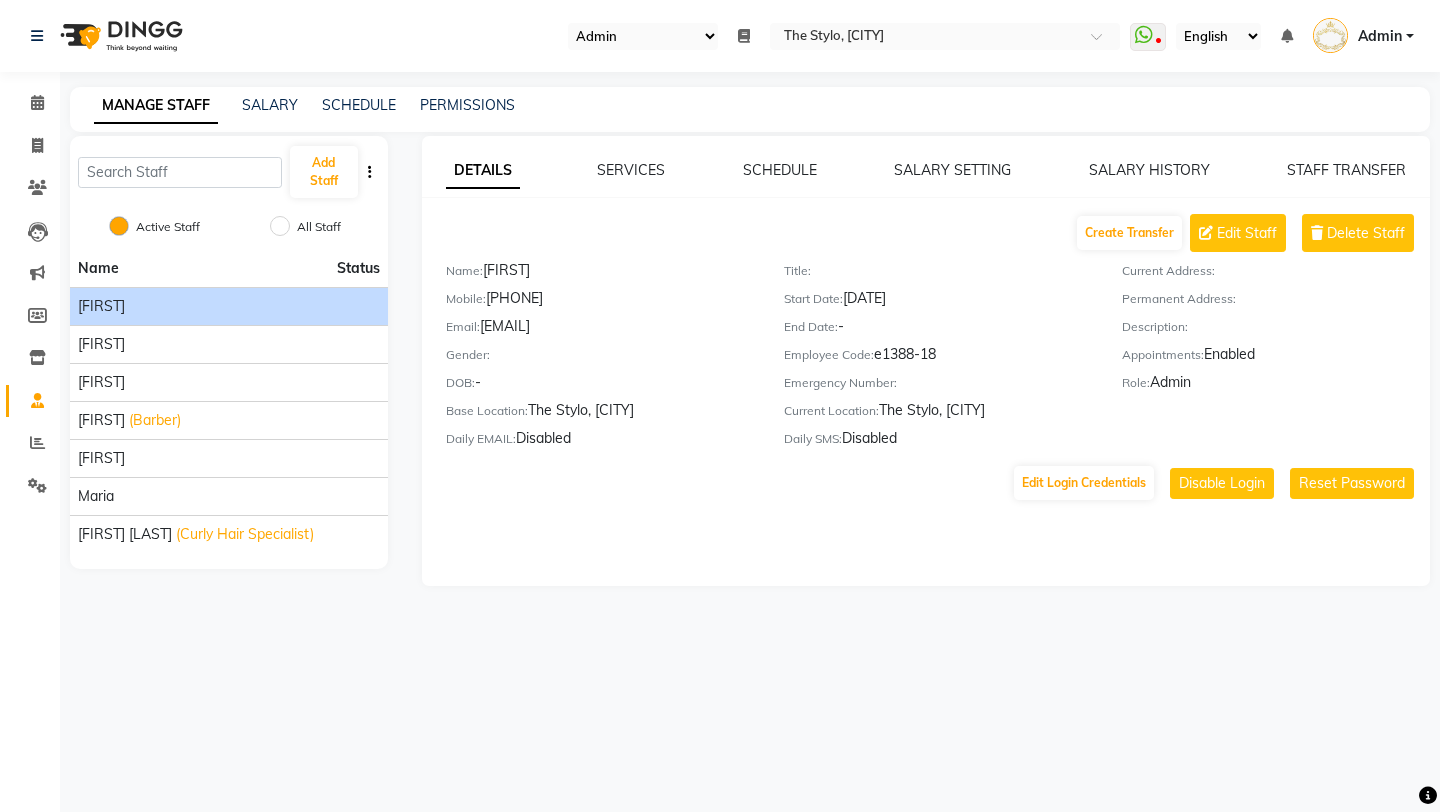 select on "102" 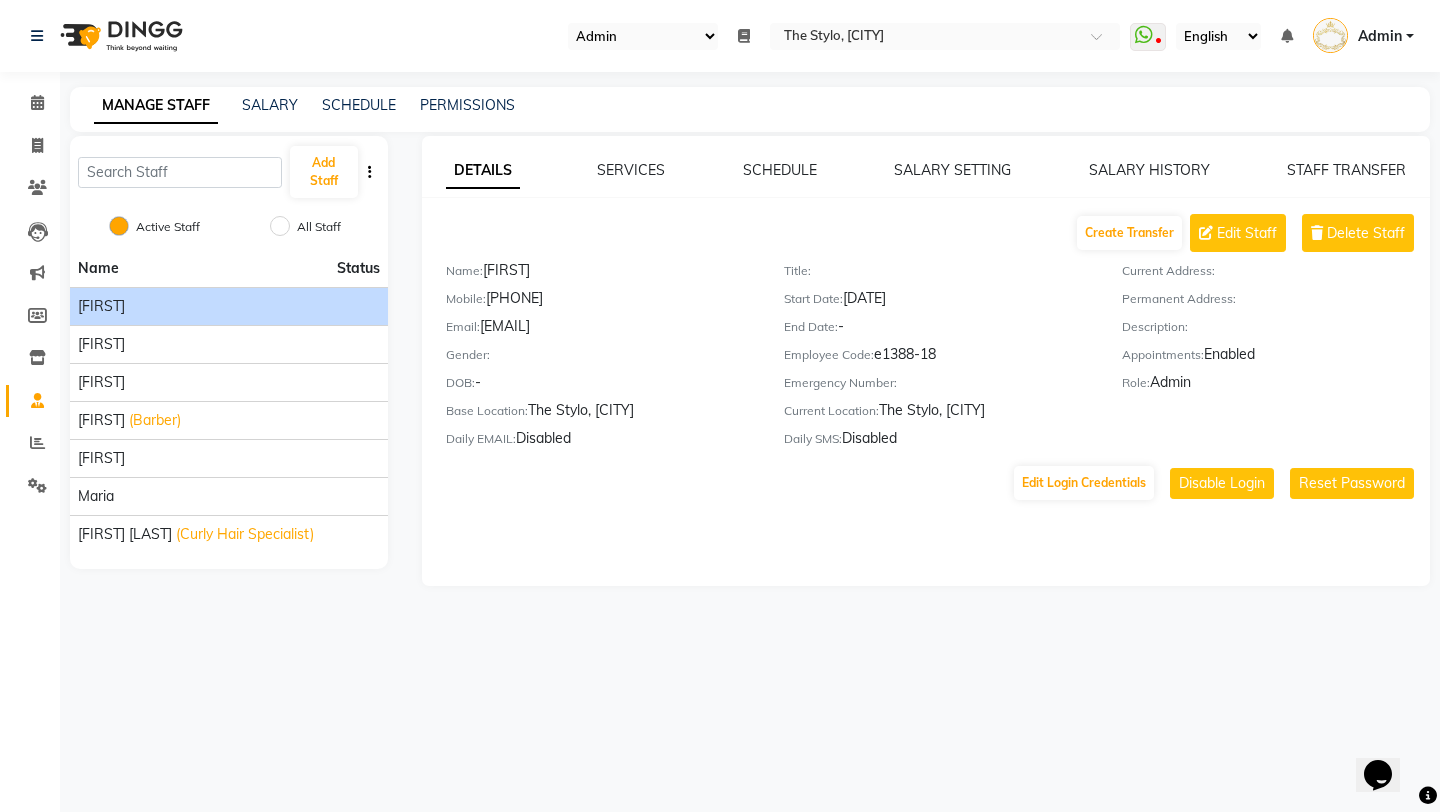 scroll, scrollTop: 0, scrollLeft: 0, axis: both 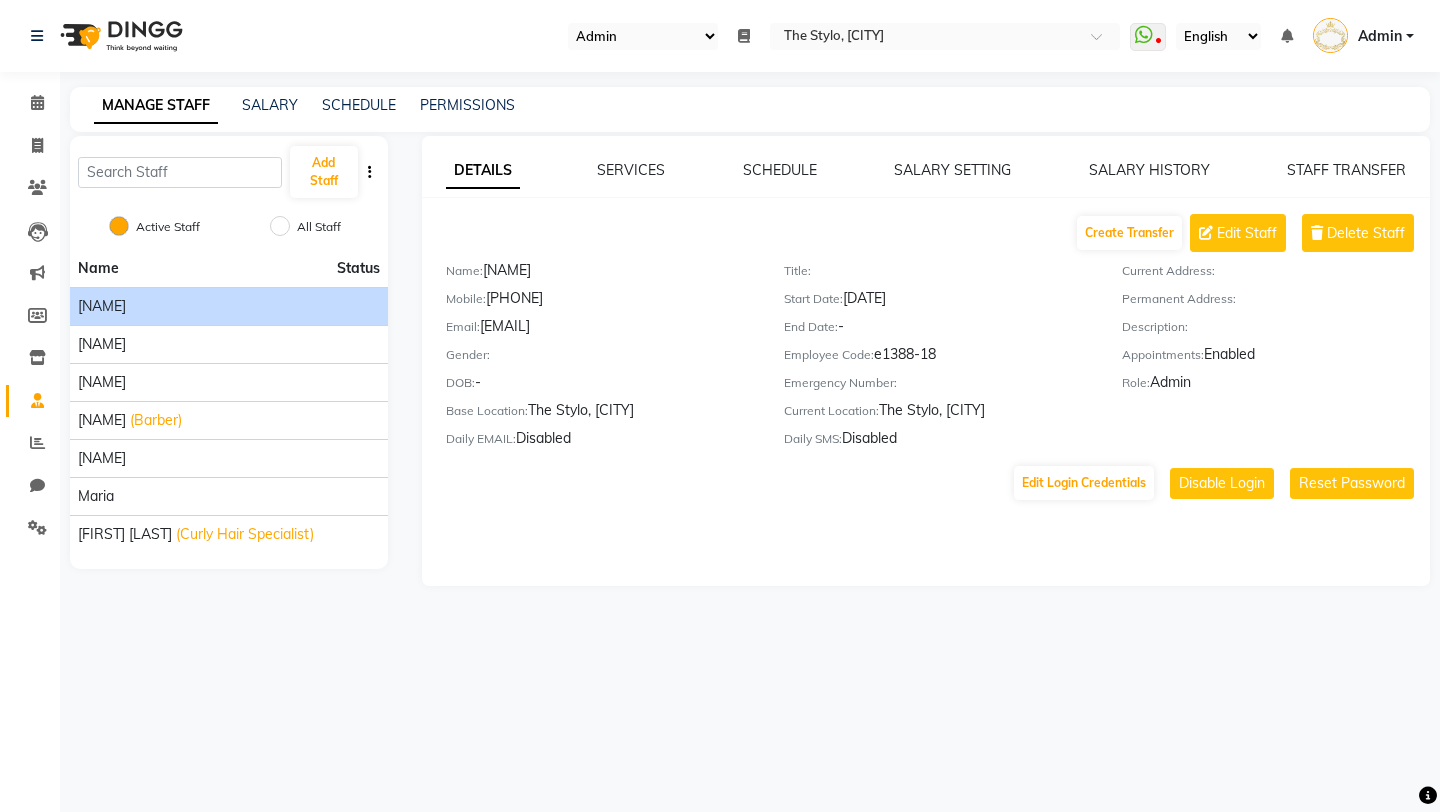 select on "102" 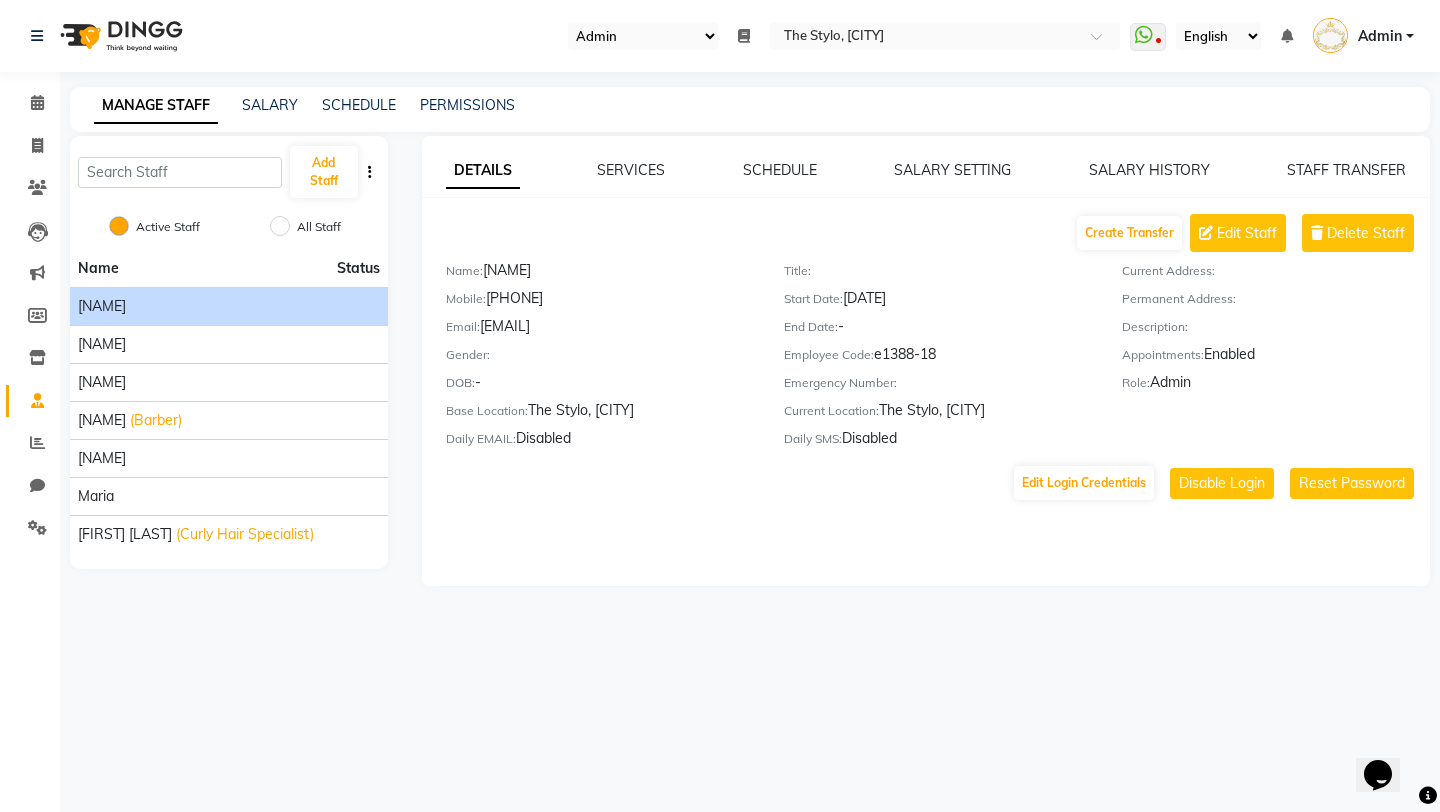 scroll, scrollTop: 0, scrollLeft: 0, axis: both 